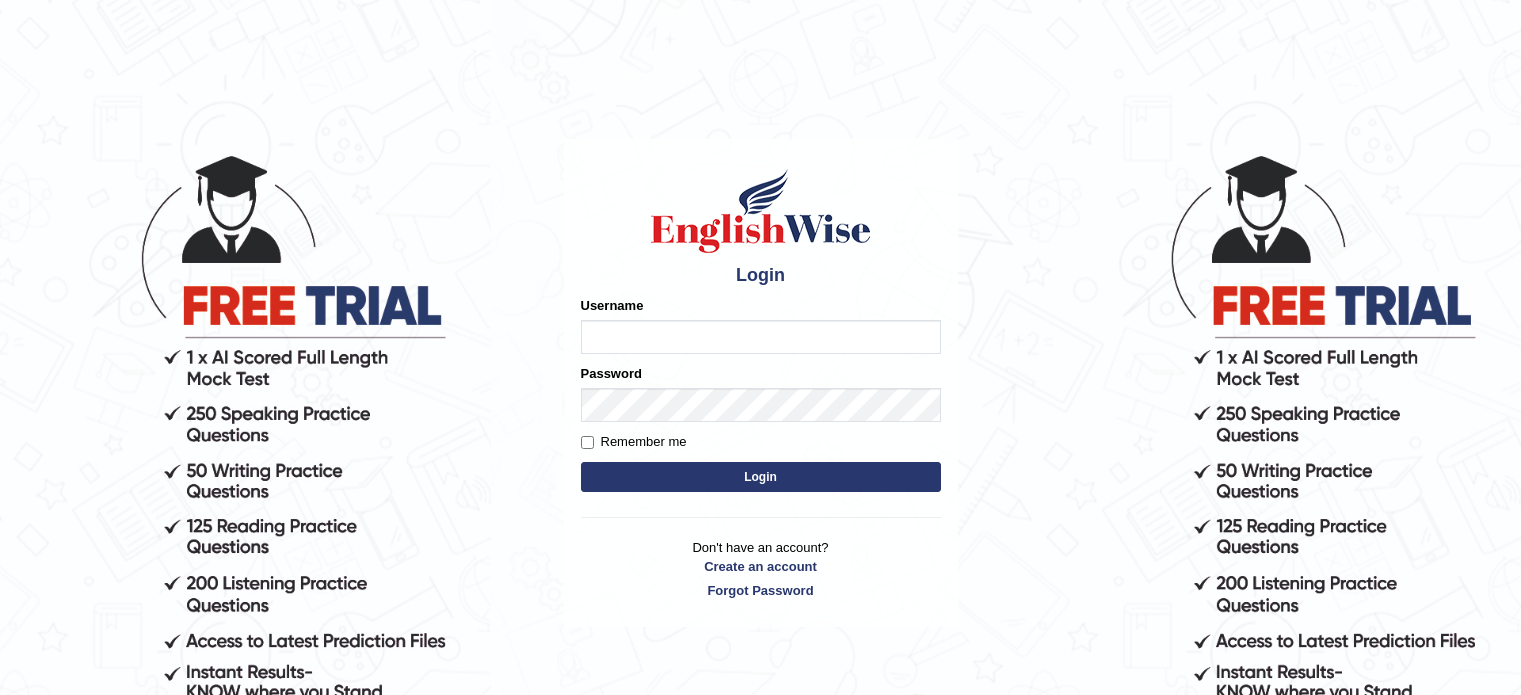scroll, scrollTop: 0, scrollLeft: 0, axis: both 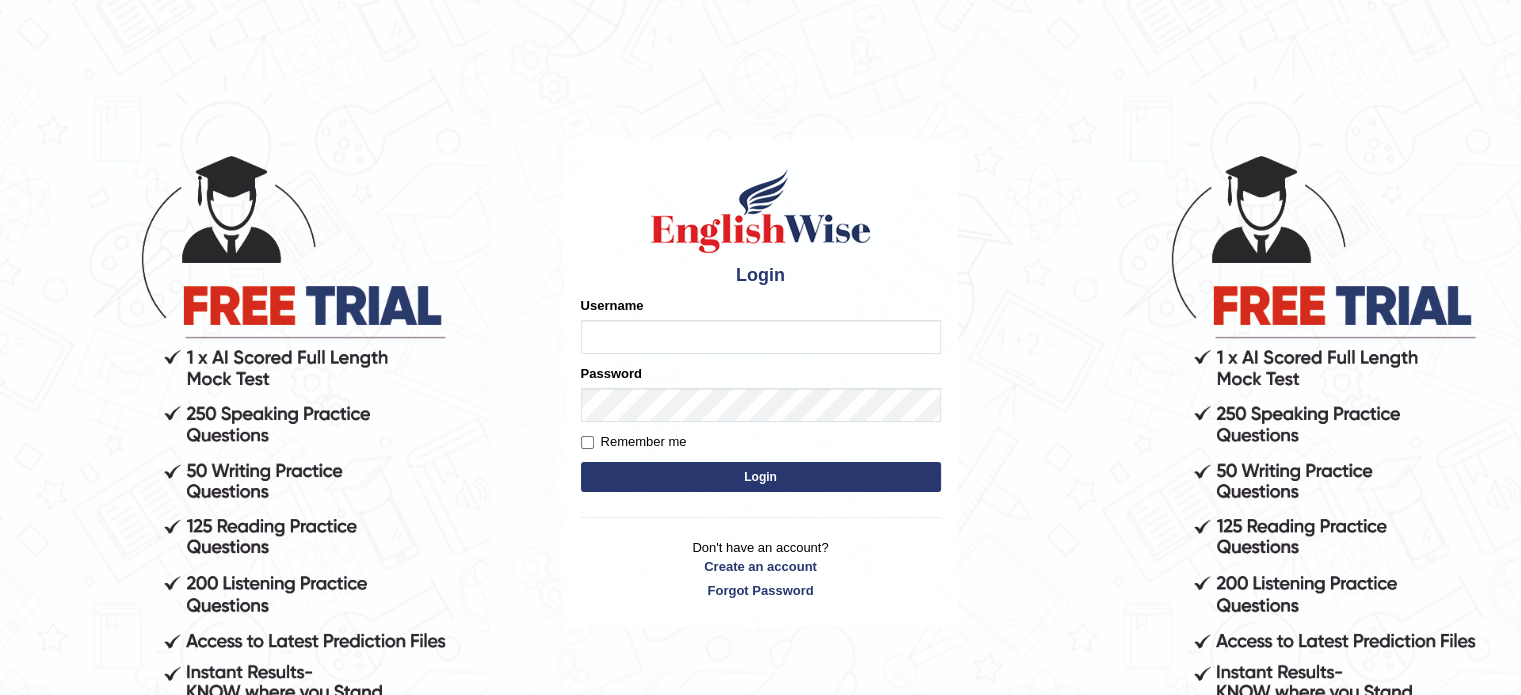 click on "Username" at bounding box center [761, 337] 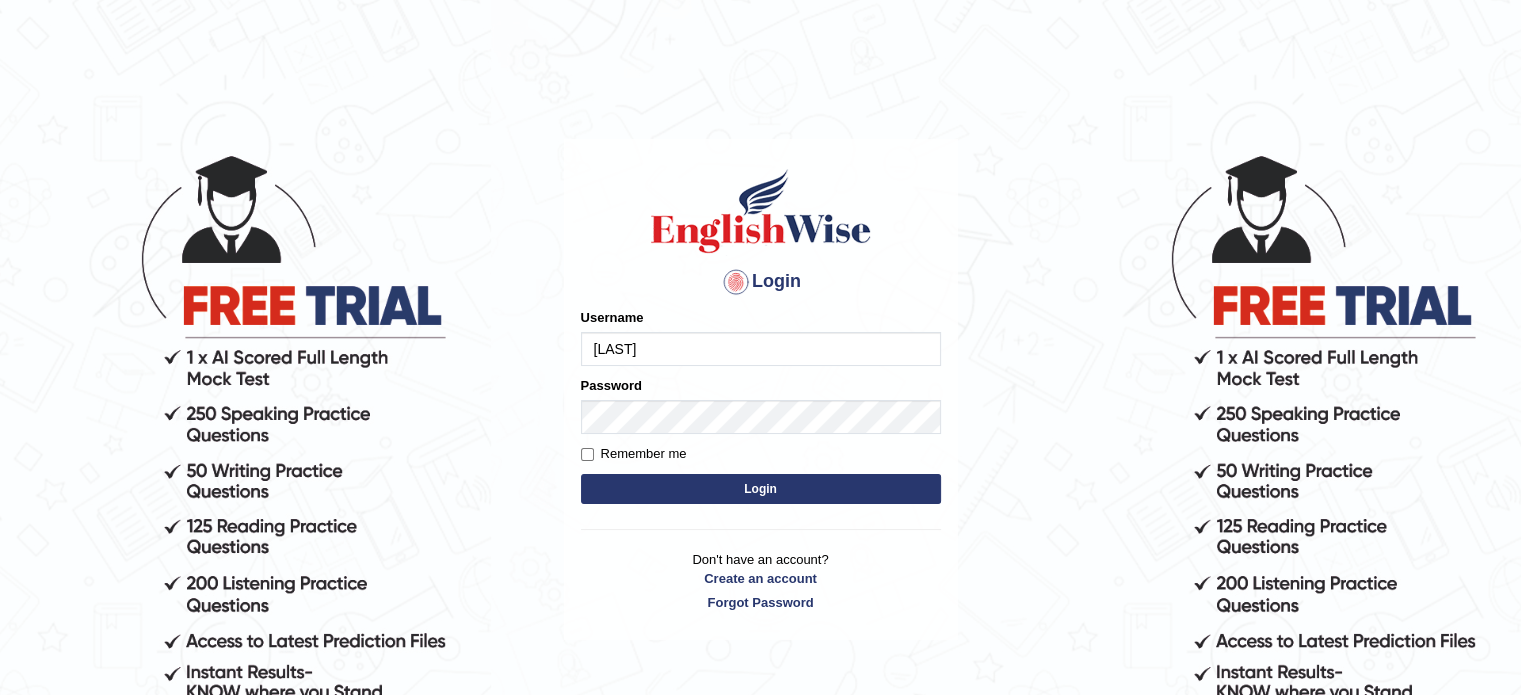click on "Login" at bounding box center [761, 489] 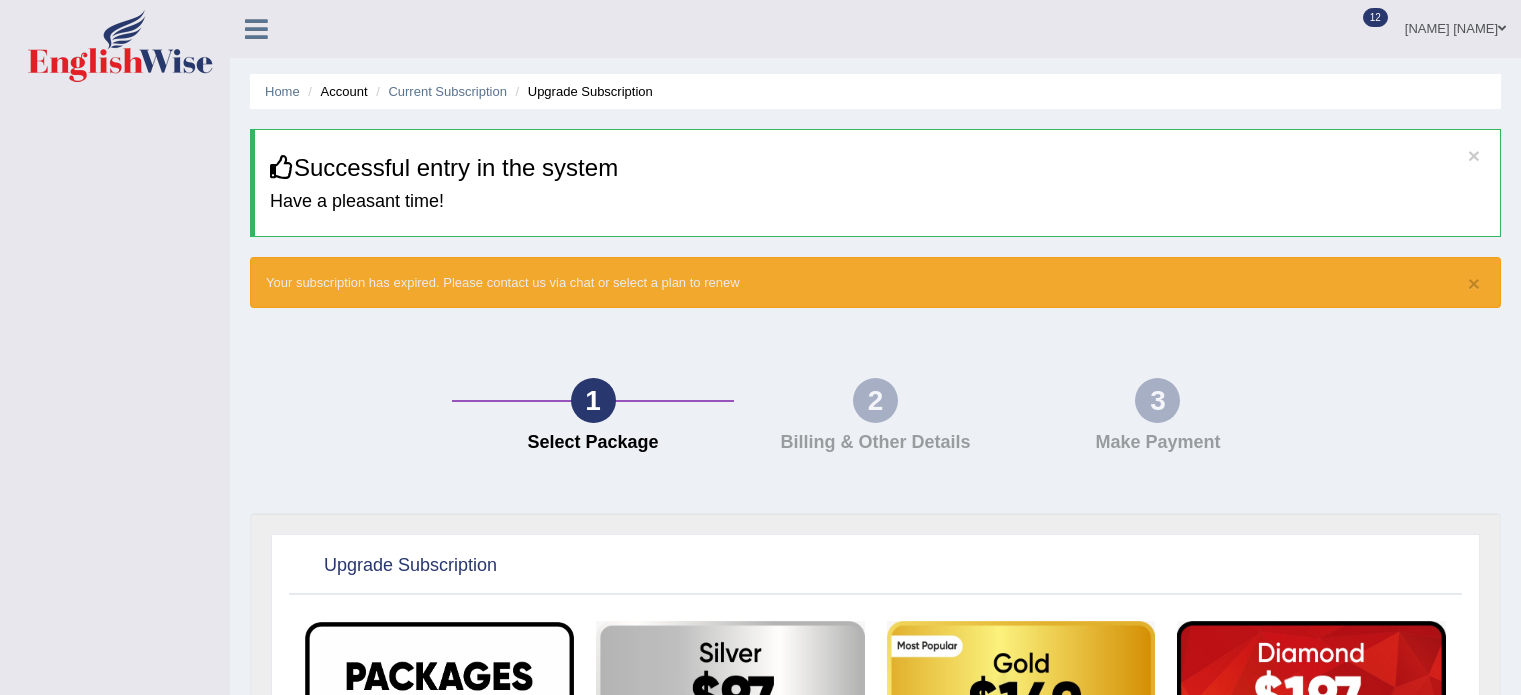 scroll, scrollTop: 0, scrollLeft: 0, axis: both 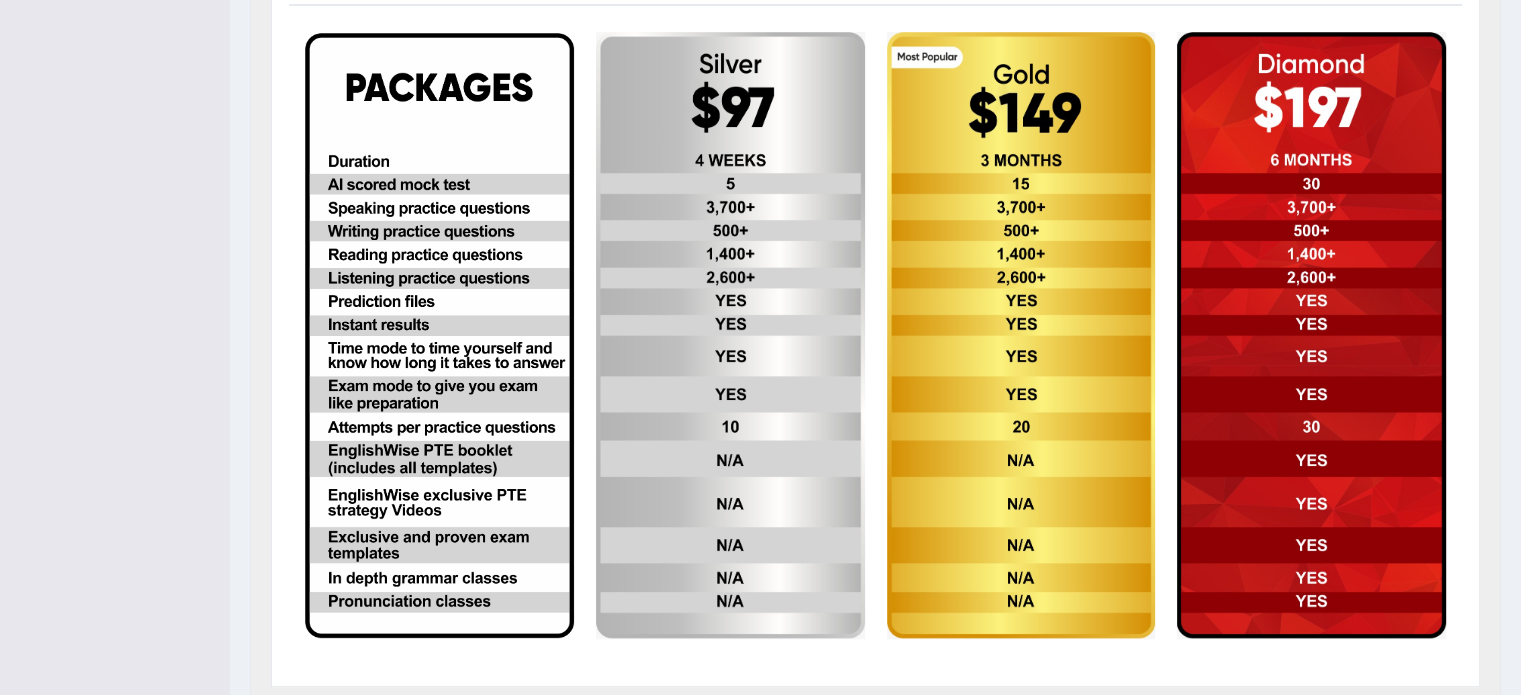 drag, startPoint x: 1530, startPoint y: 329, endPoint x: 1535, endPoint y: 611, distance: 282.0443 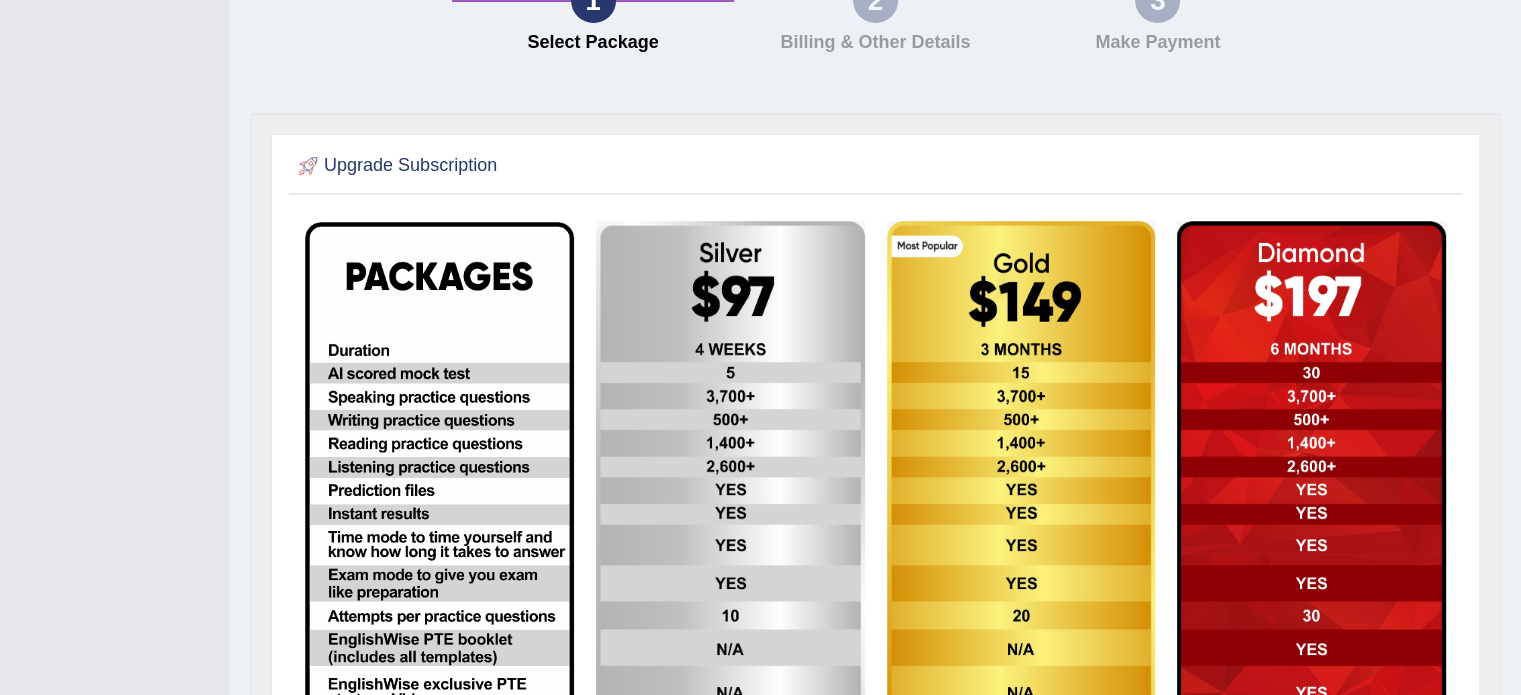 scroll, scrollTop: 404, scrollLeft: 0, axis: vertical 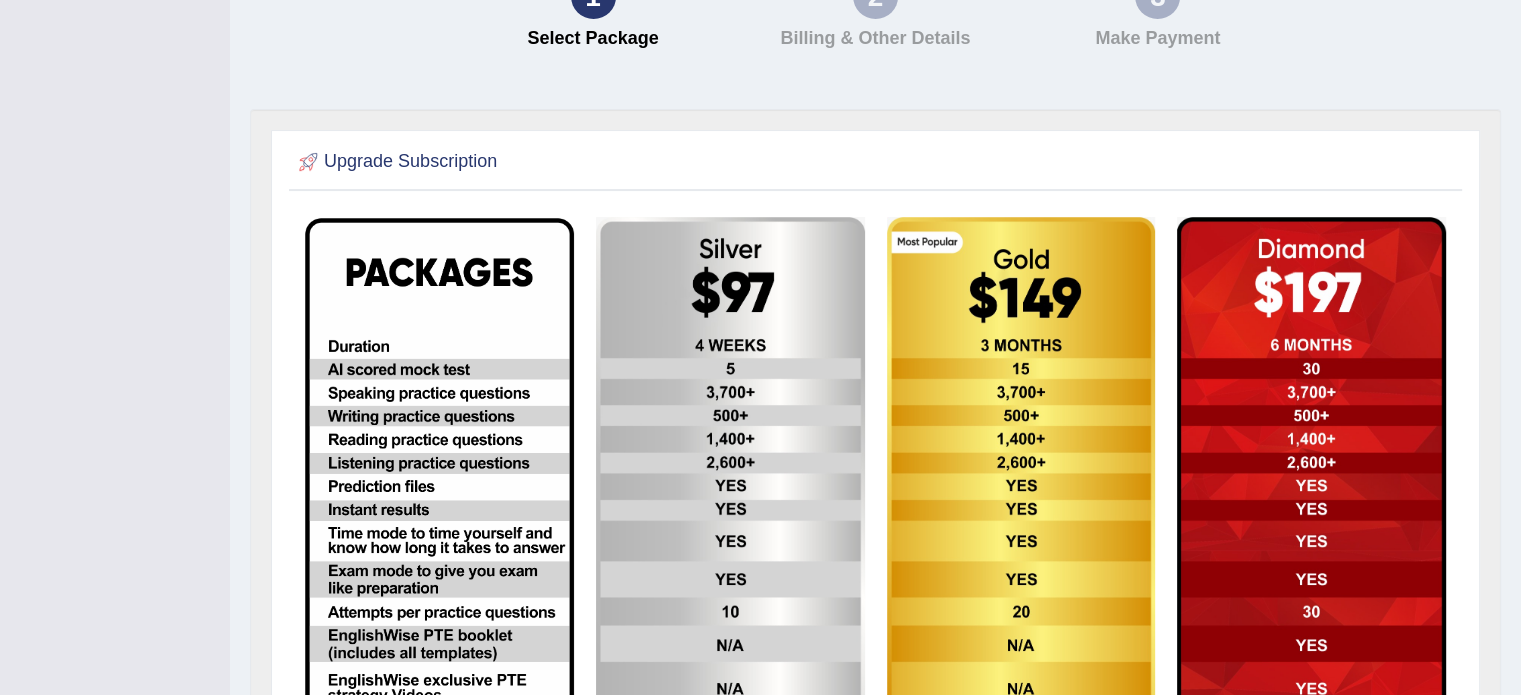 click at bounding box center (730, 520) 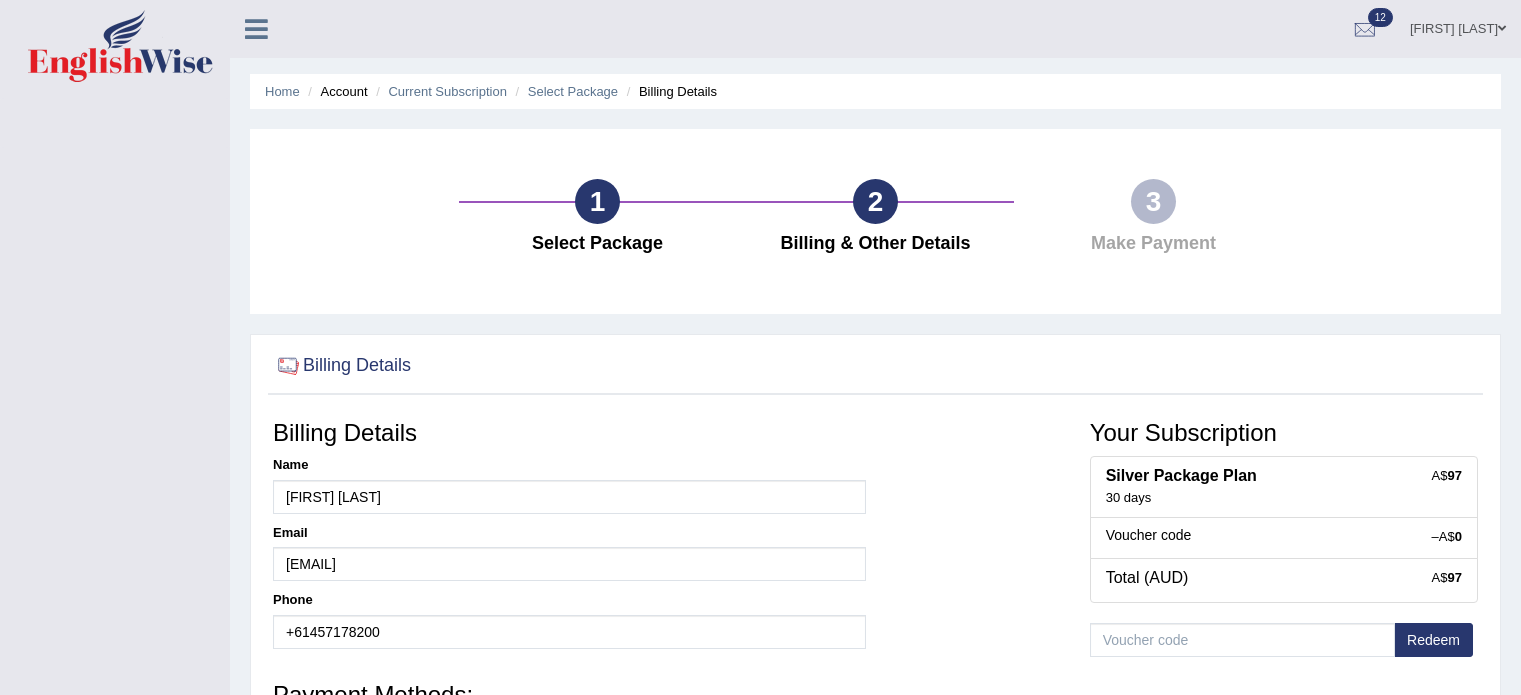 scroll, scrollTop: 0, scrollLeft: 0, axis: both 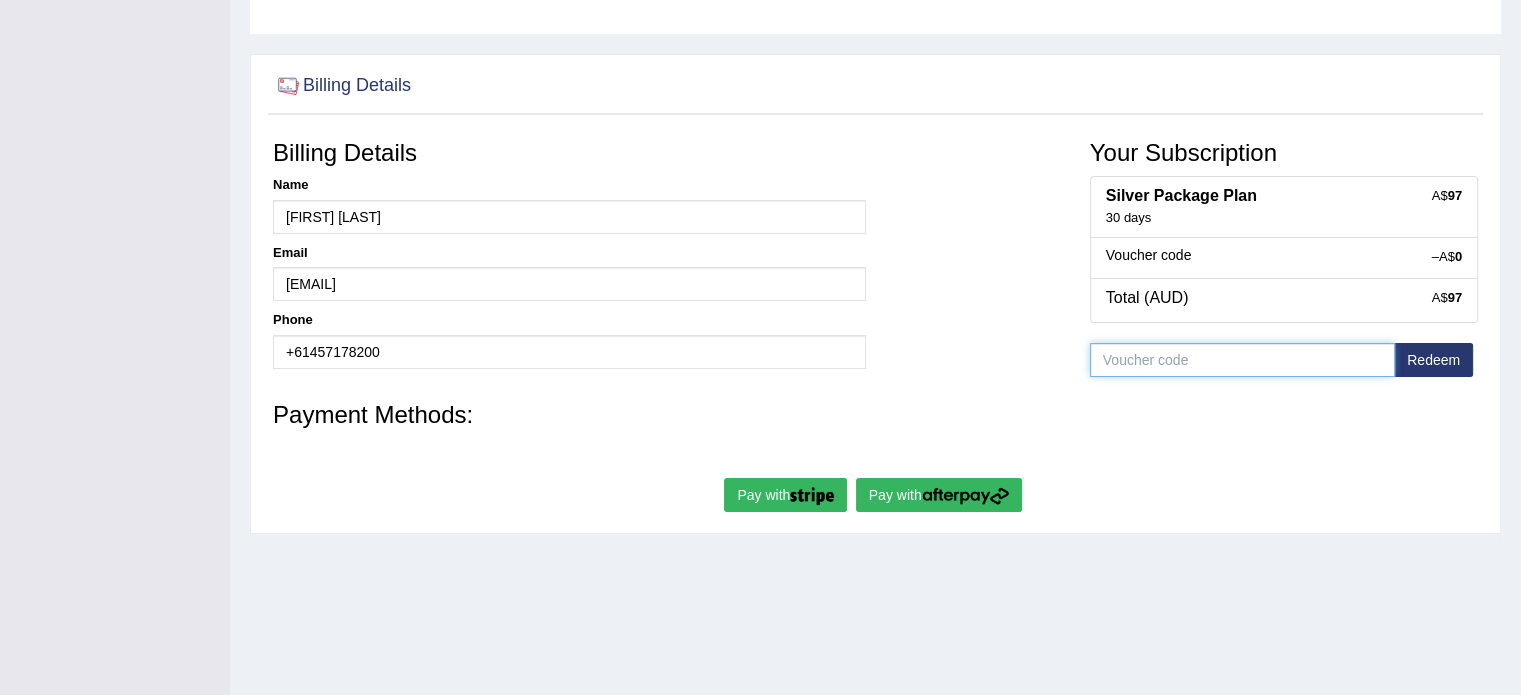 click at bounding box center [1242, 360] 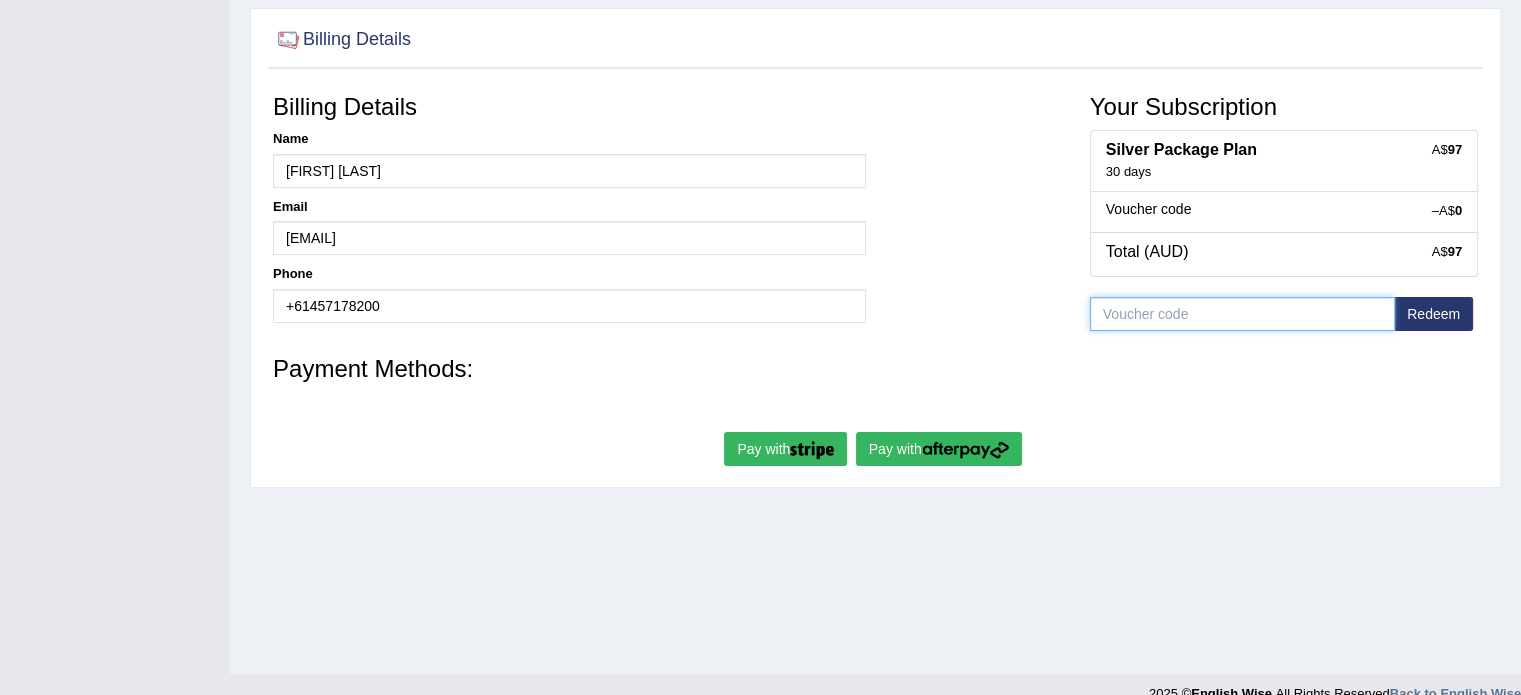 scroll, scrollTop: 355, scrollLeft: 0, axis: vertical 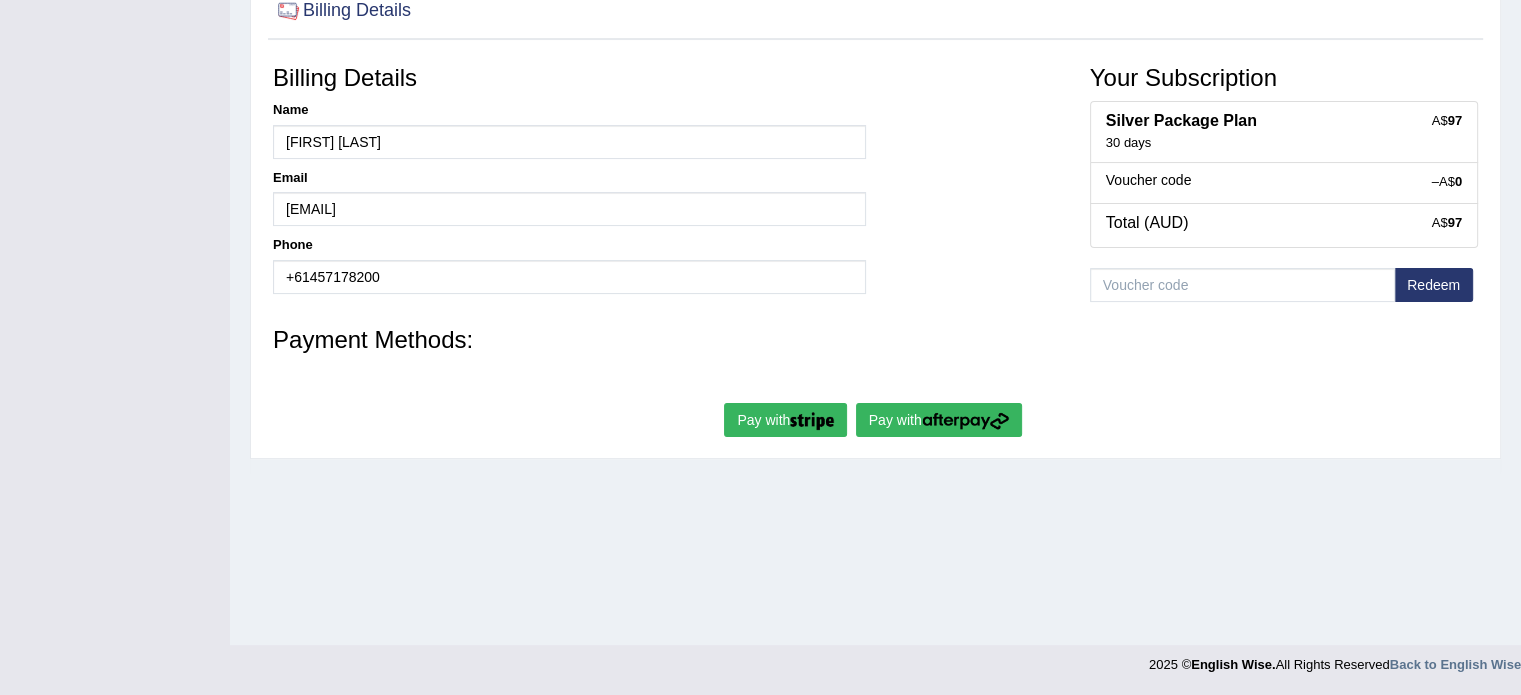 click at bounding box center [812, 421] 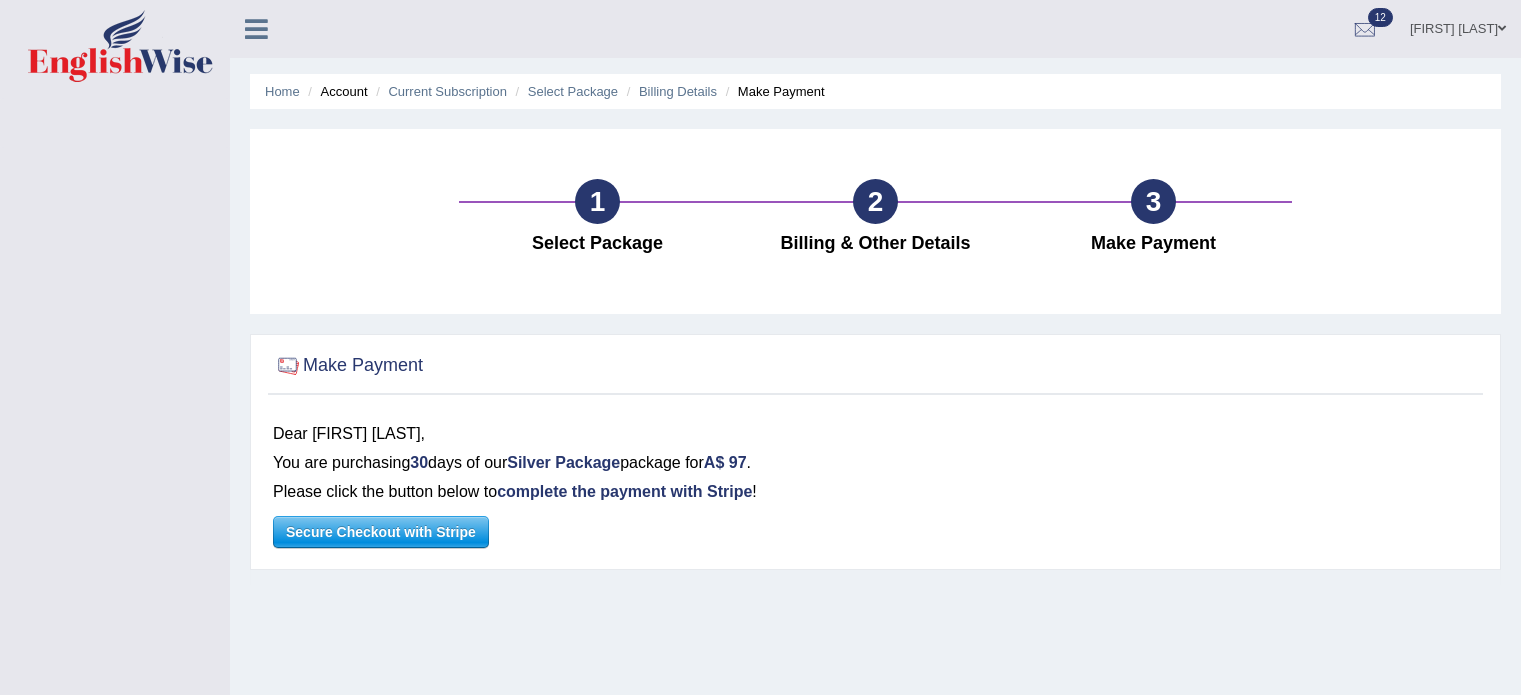 scroll, scrollTop: 0, scrollLeft: 0, axis: both 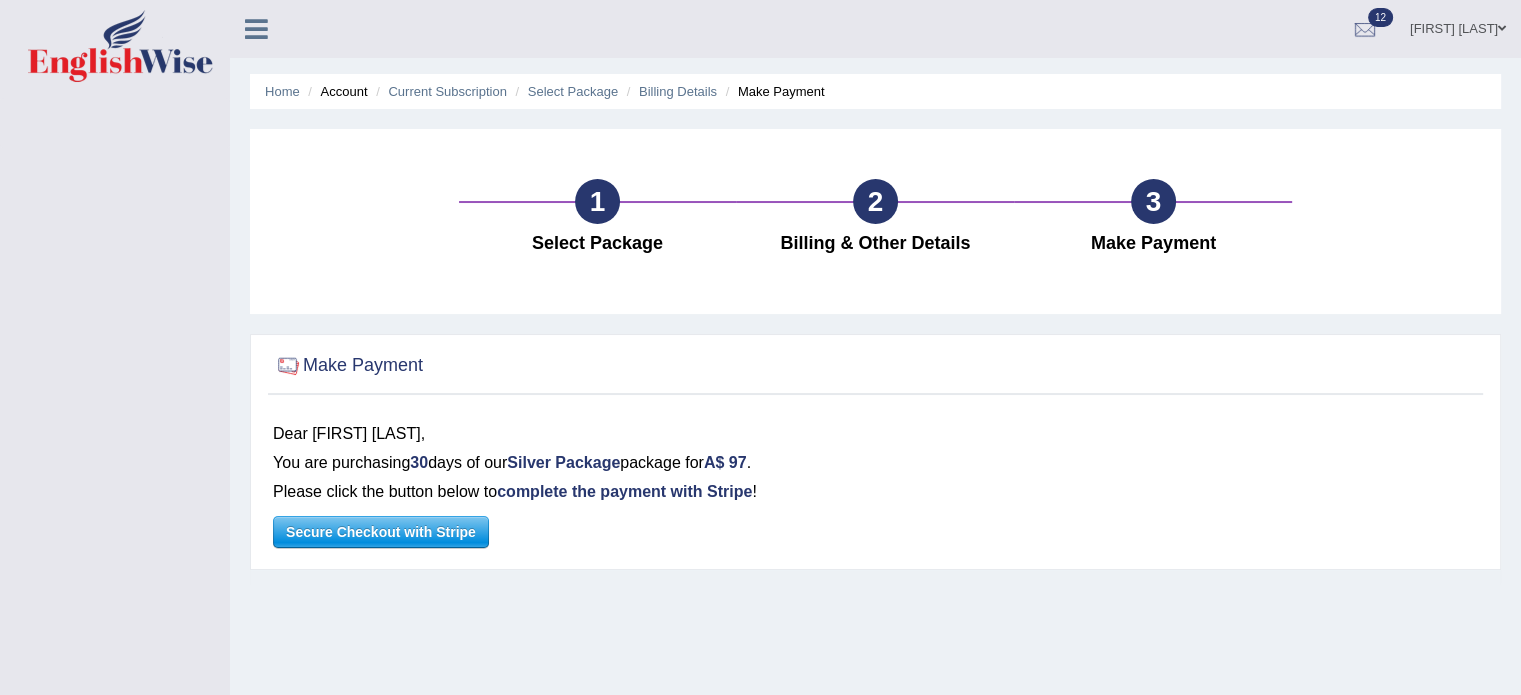 click on "Secure Checkout with Stripe" at bounding box center [381, 532] 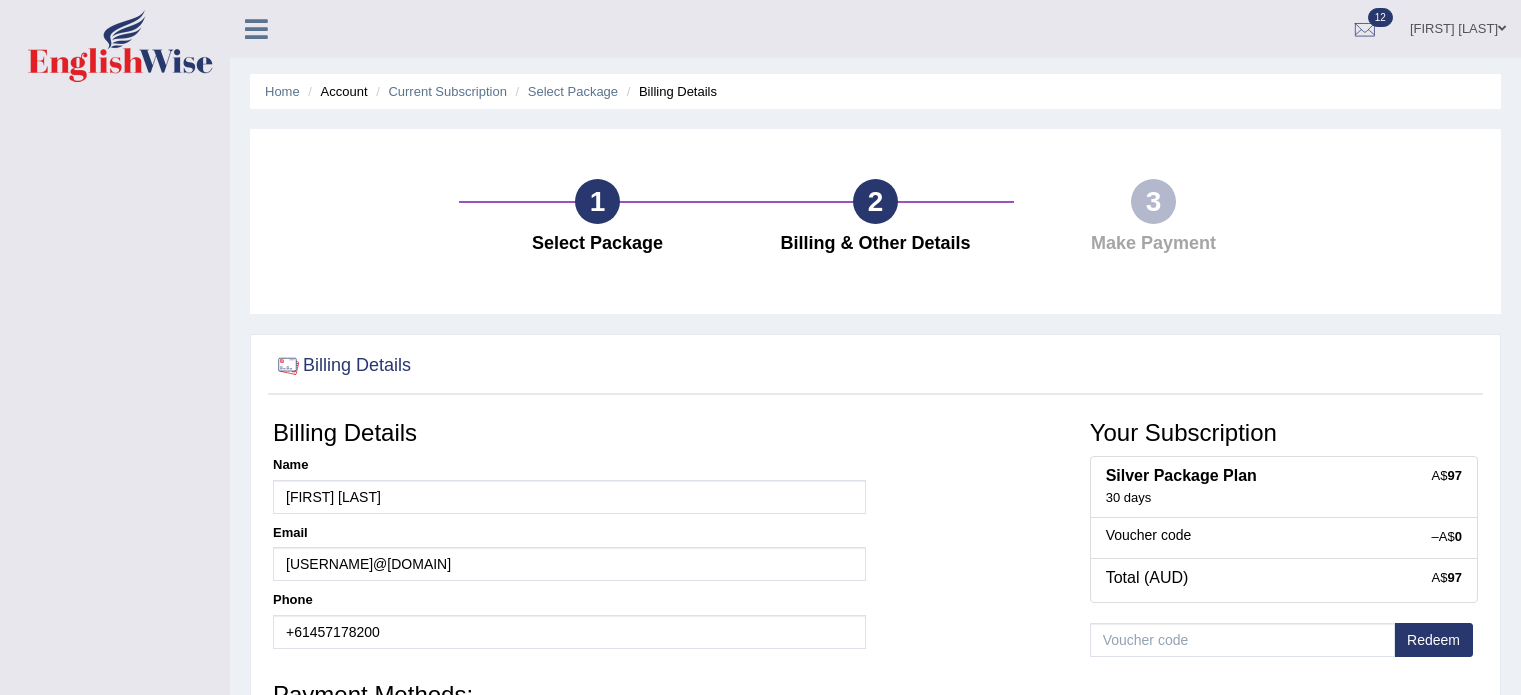 scroll, scrollTop: 355, scrollLeft: 0, axis: vertical 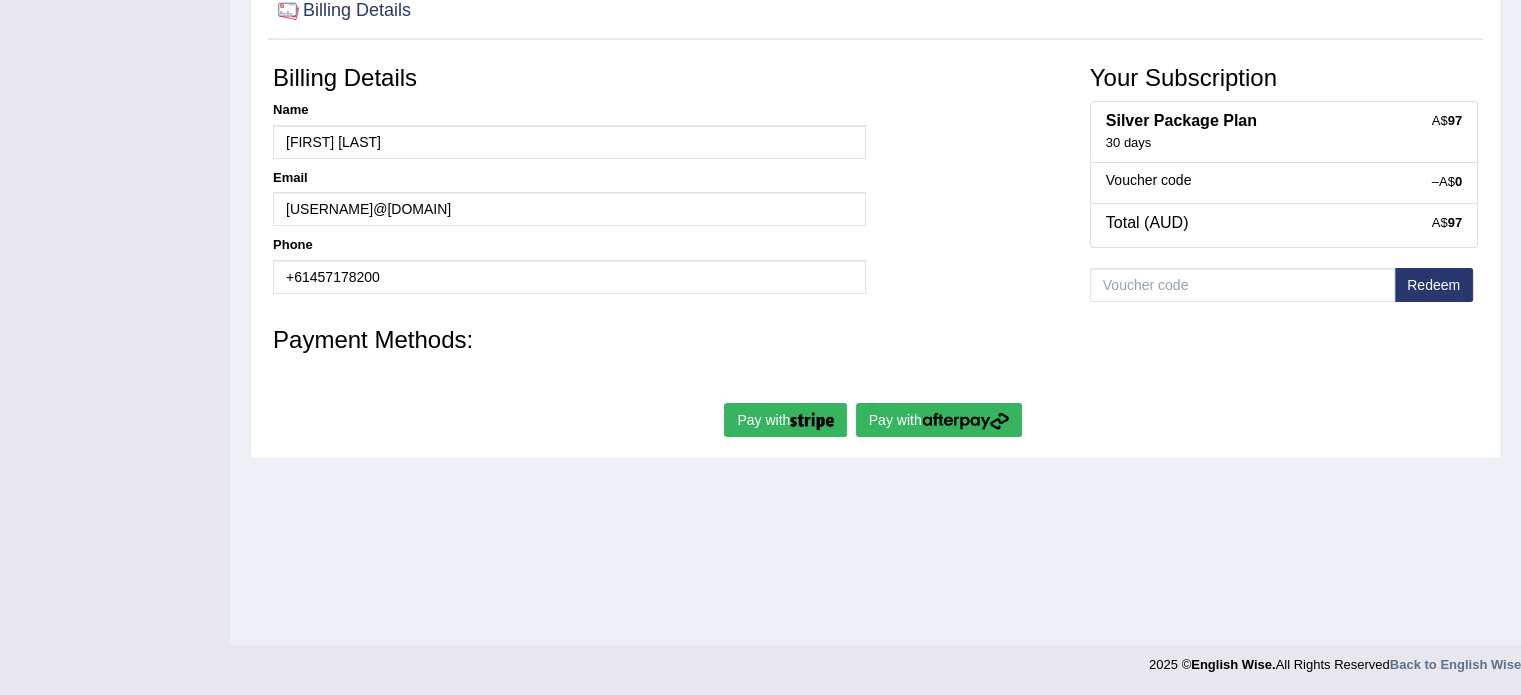 click at bounding box center (812, 421) 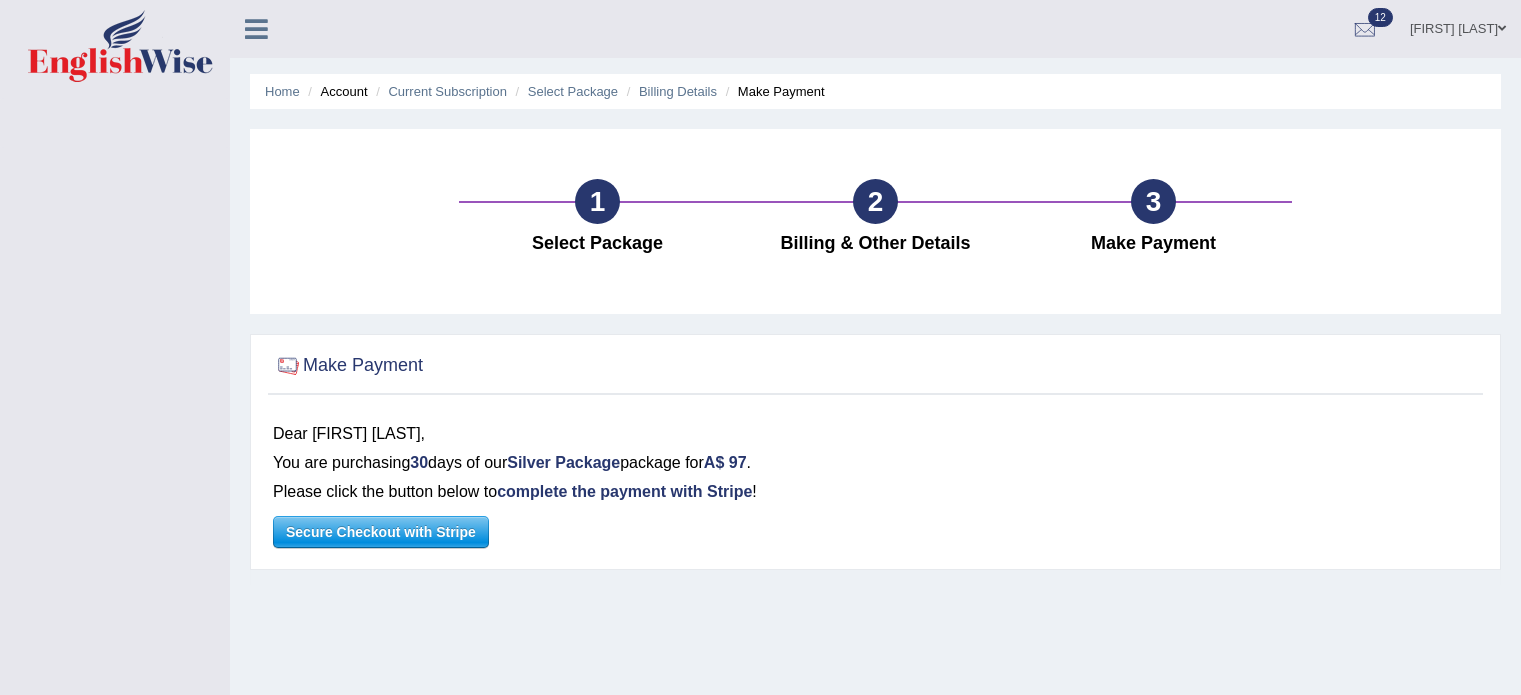 scroll, scrollTop: 0, scrollLeft: 0, axis: both 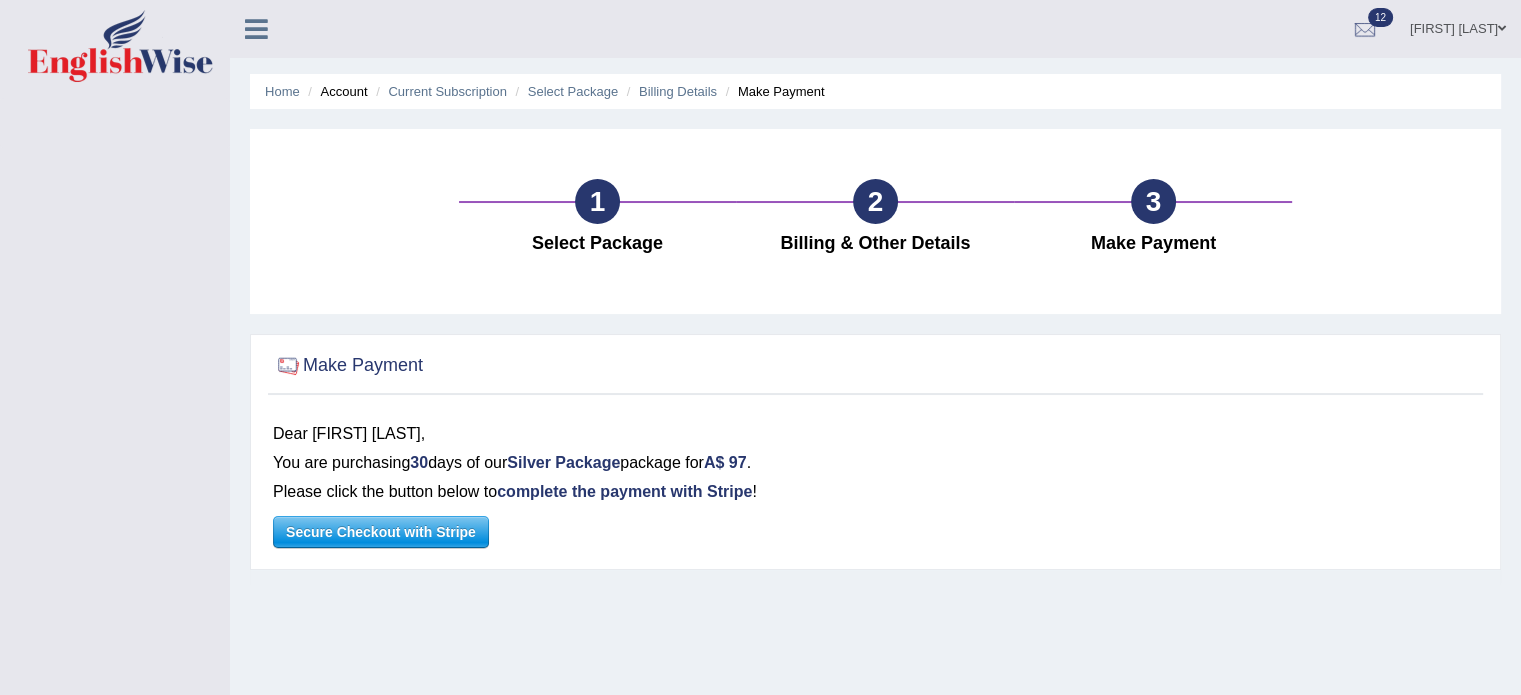 click on "Secure Checkout with Stripe" at bounding box center (381, 532) 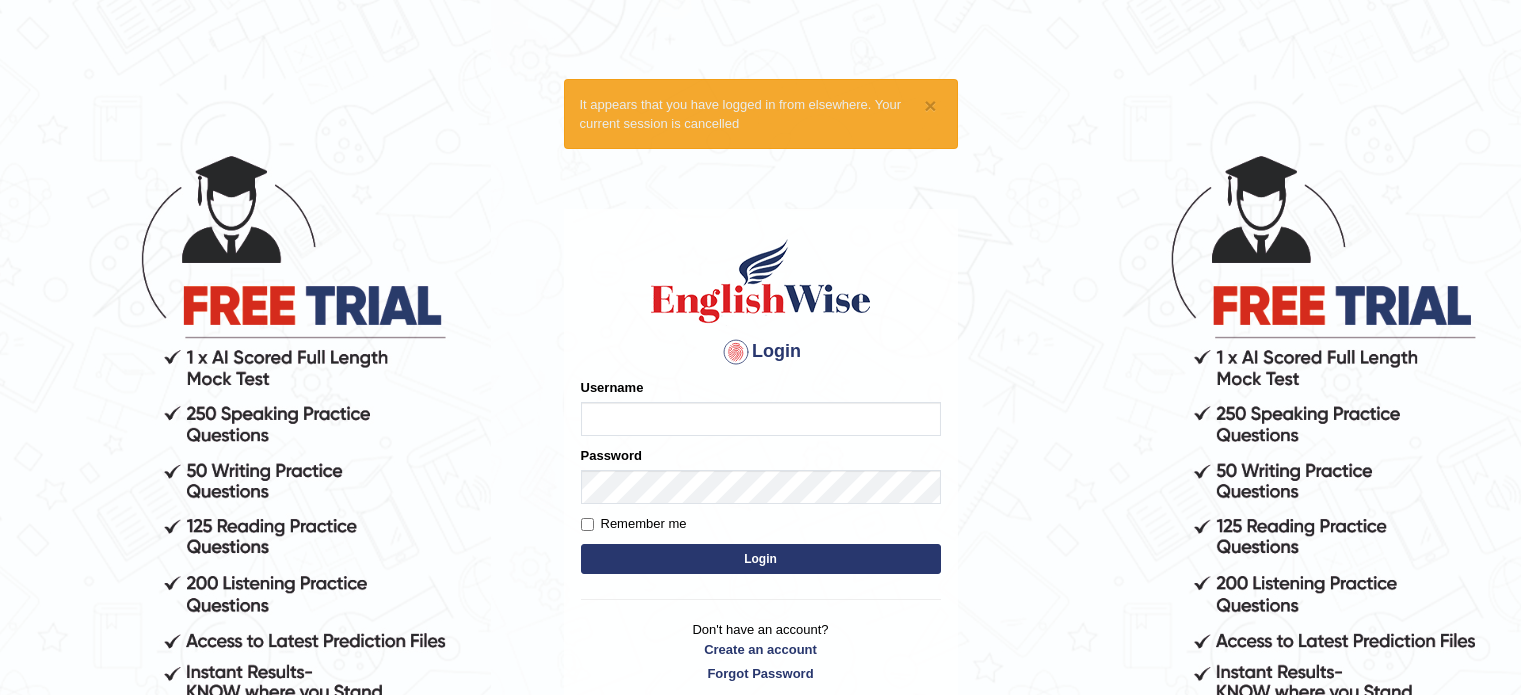 scroll, scrollTop: 0, scrollLeft: 0, axis: both 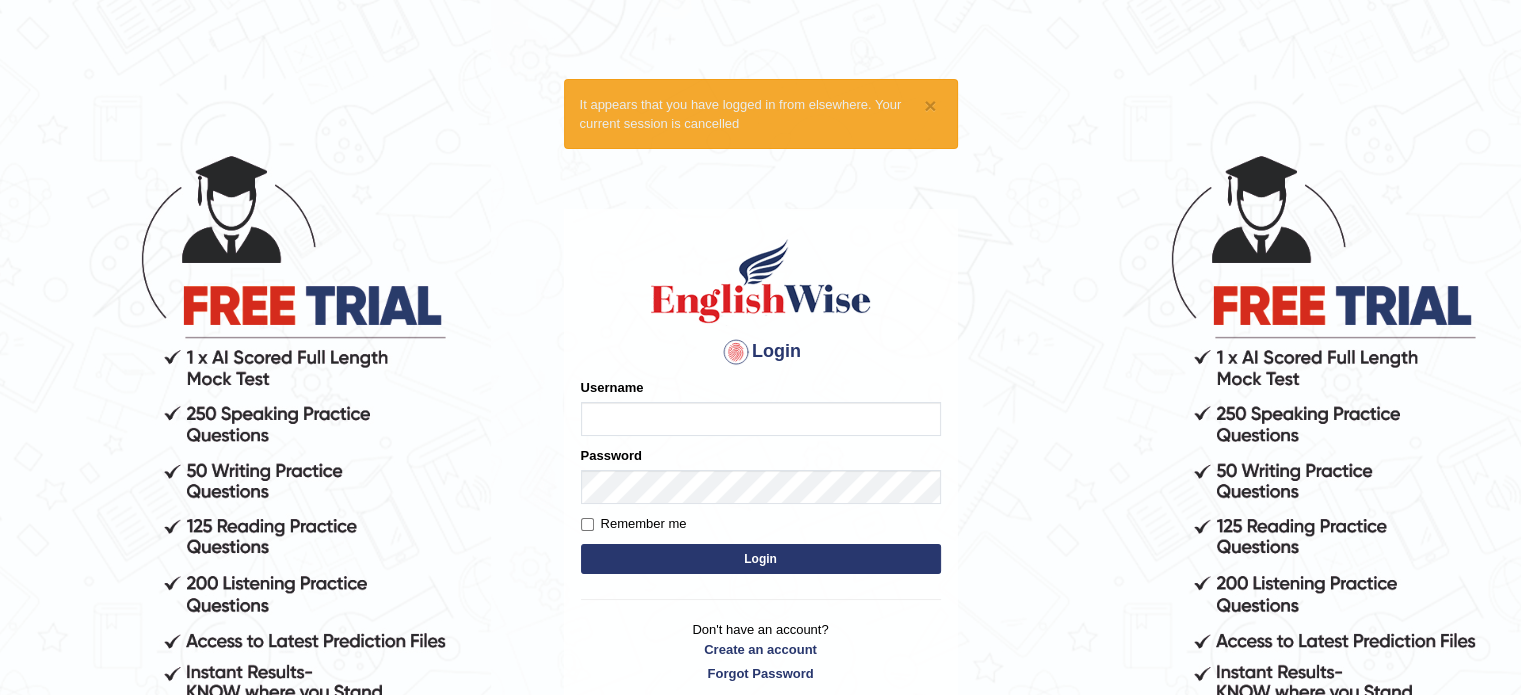 type on "[LAST]" 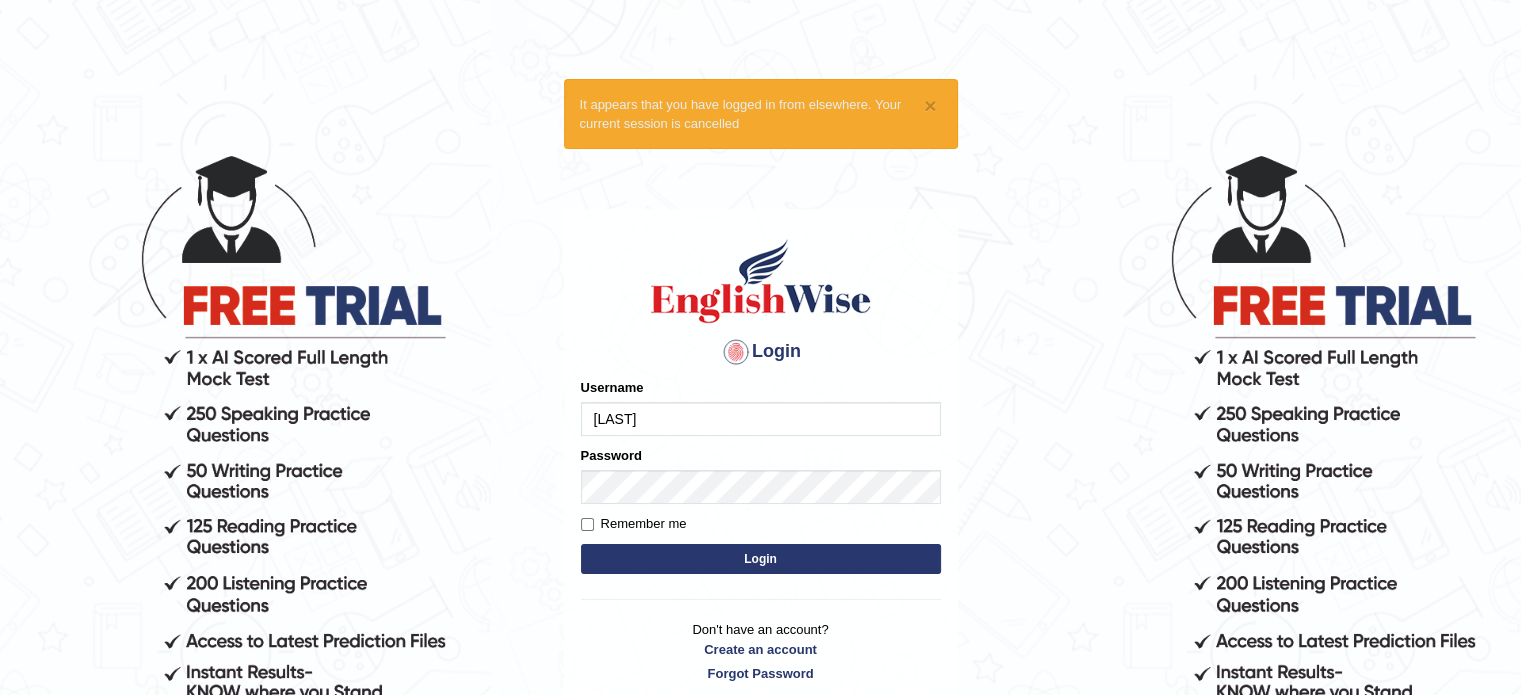 click on "Login" at bounding box center [761, 559] 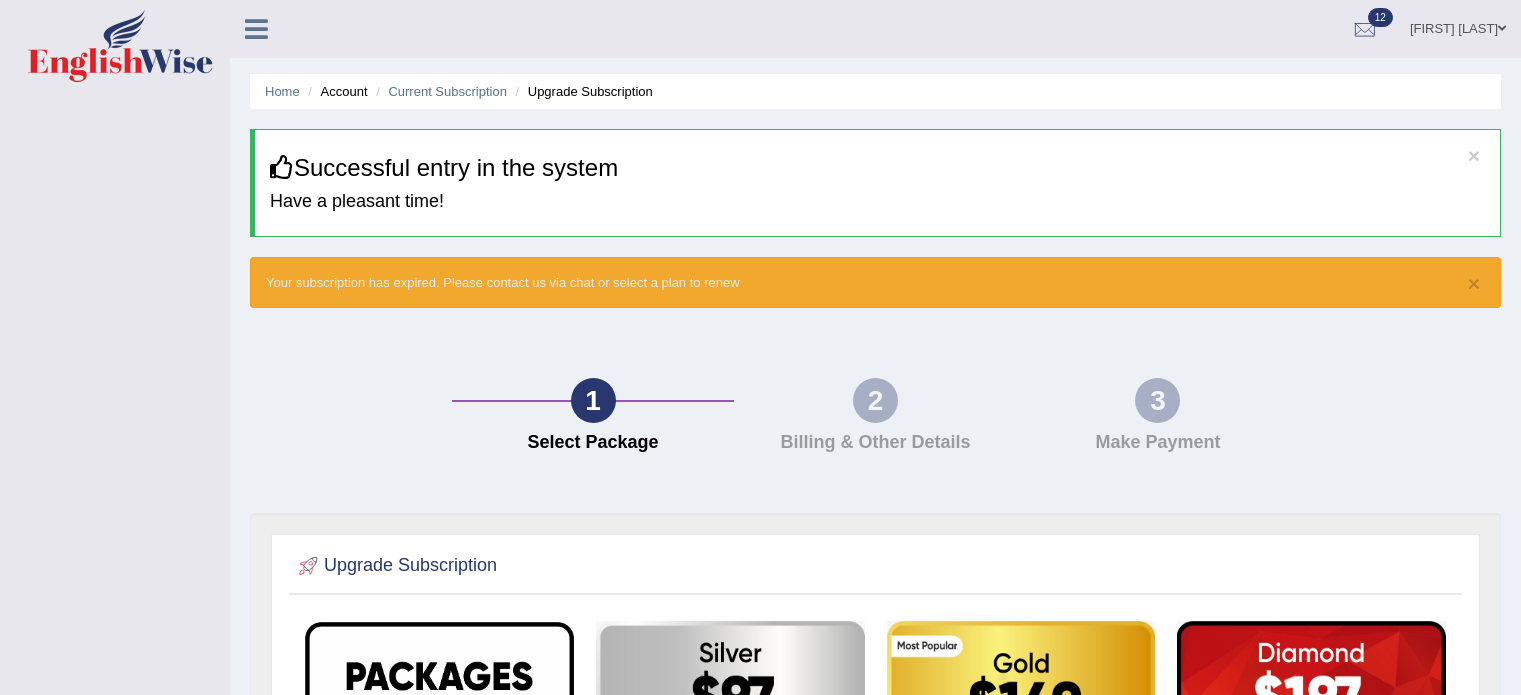 scroll, scrollTop: 0, scrollLeft: 0, axis: both 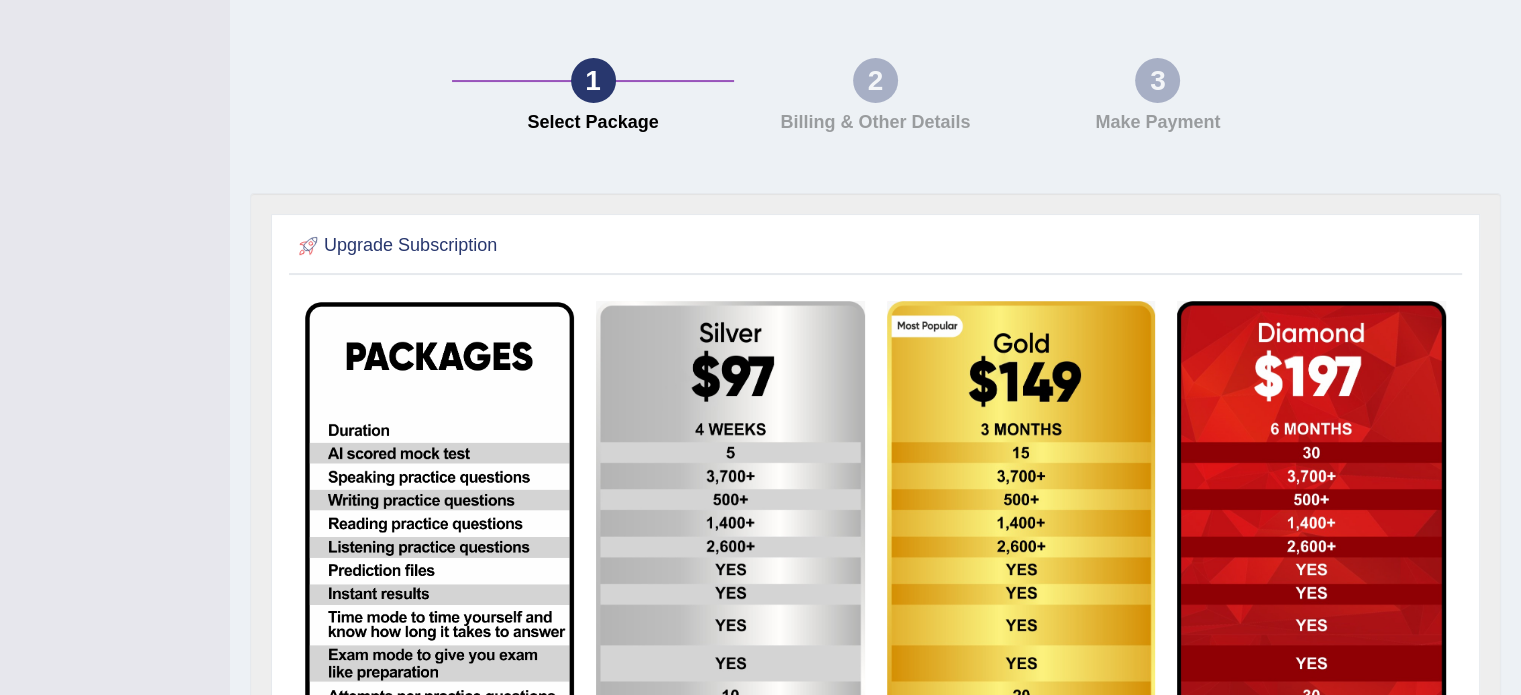 click at bounding box center (730, 604) 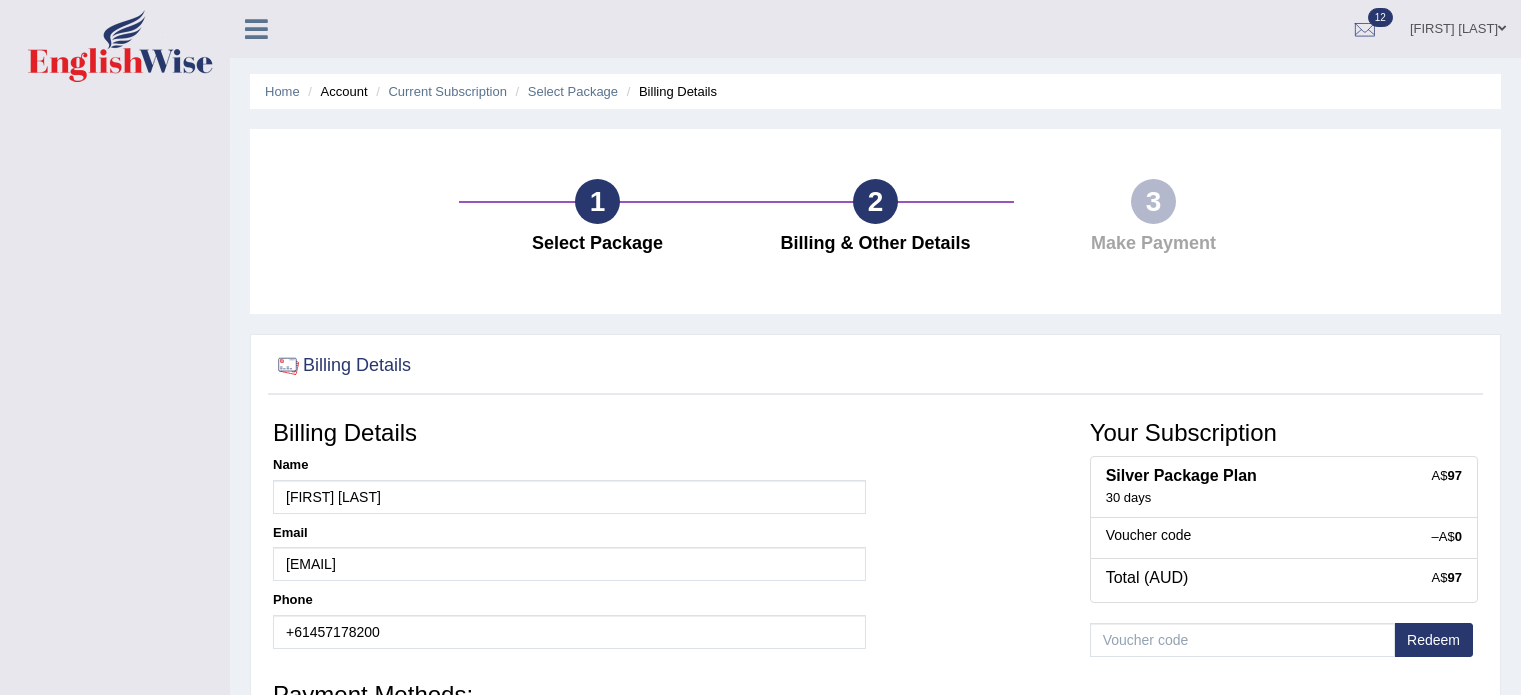 scroll, scrollTop: 0, scrollLeft: 0, axis: both 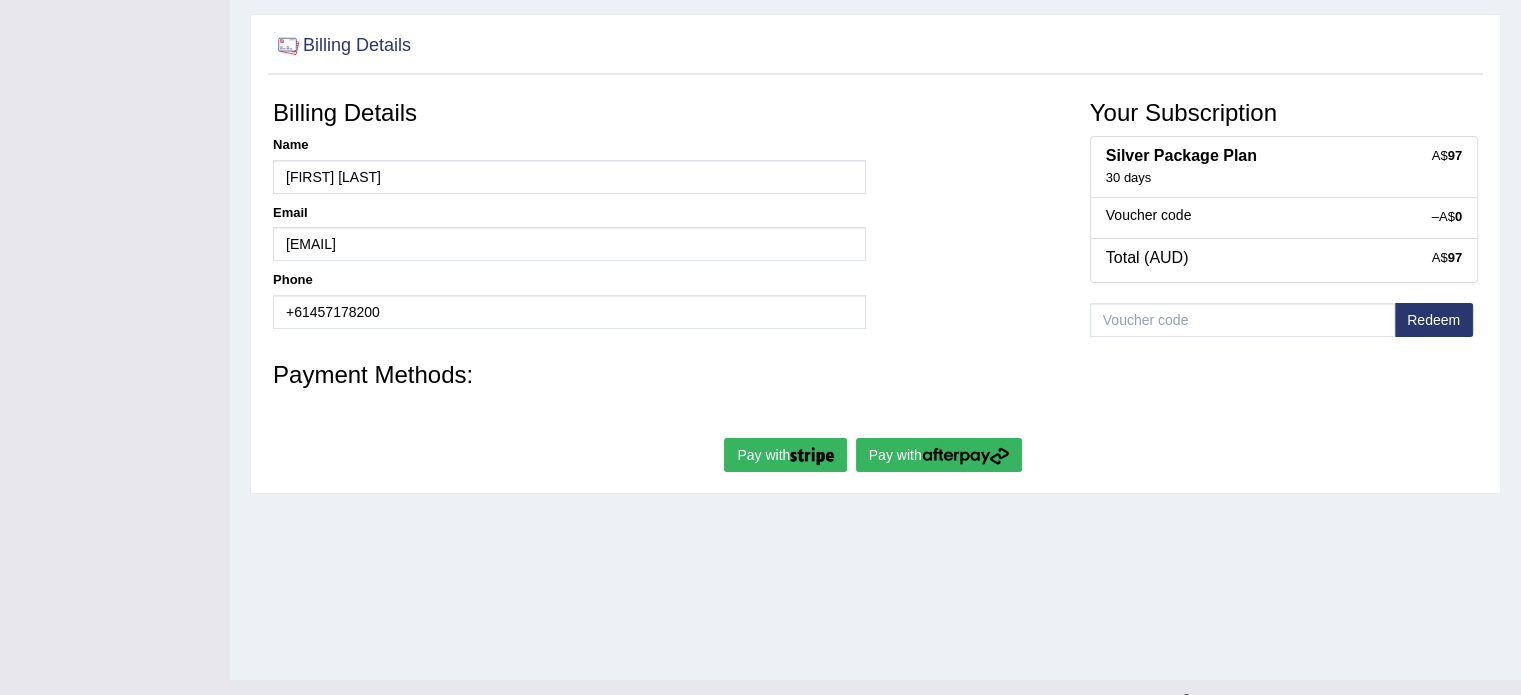 click on "Pay with" at bounding box center [785, 455] 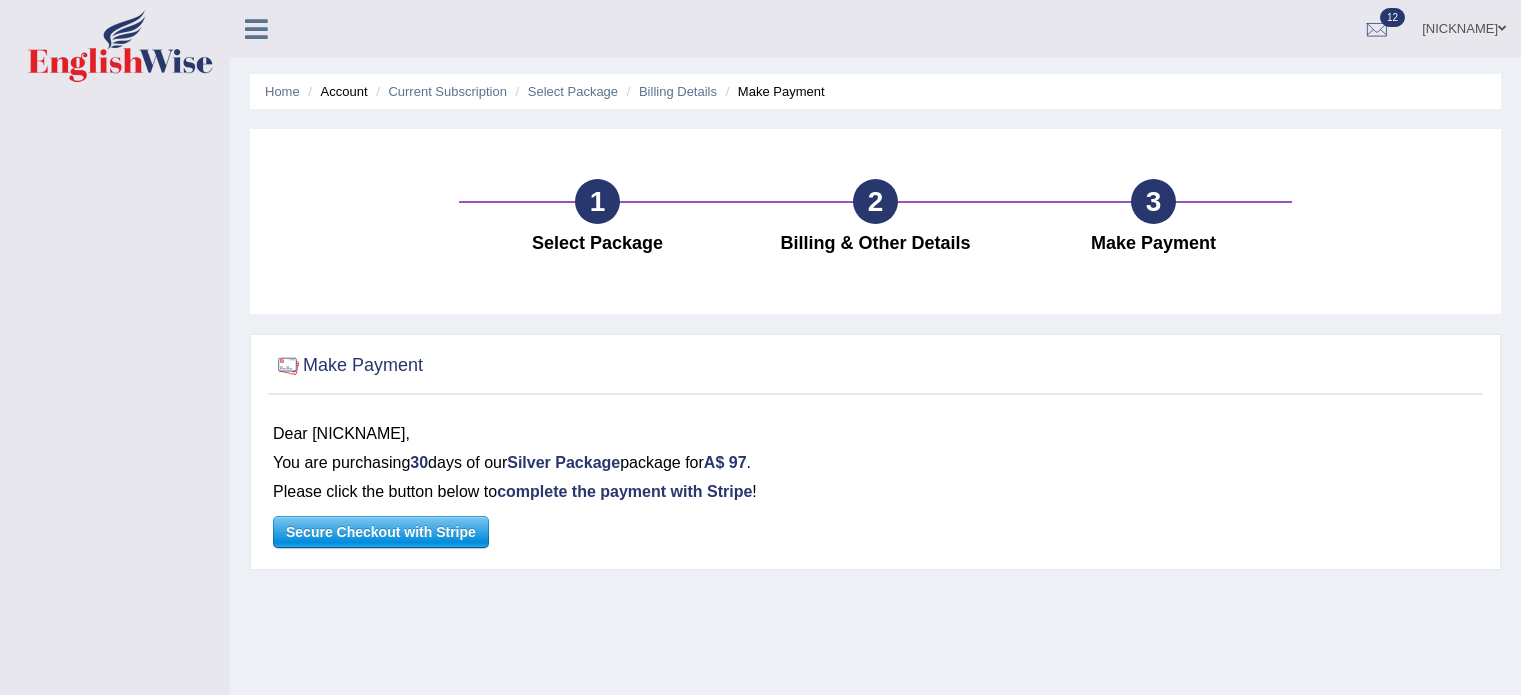 scroll, scrollTop: 0, scrollLeft: 0, axis: both 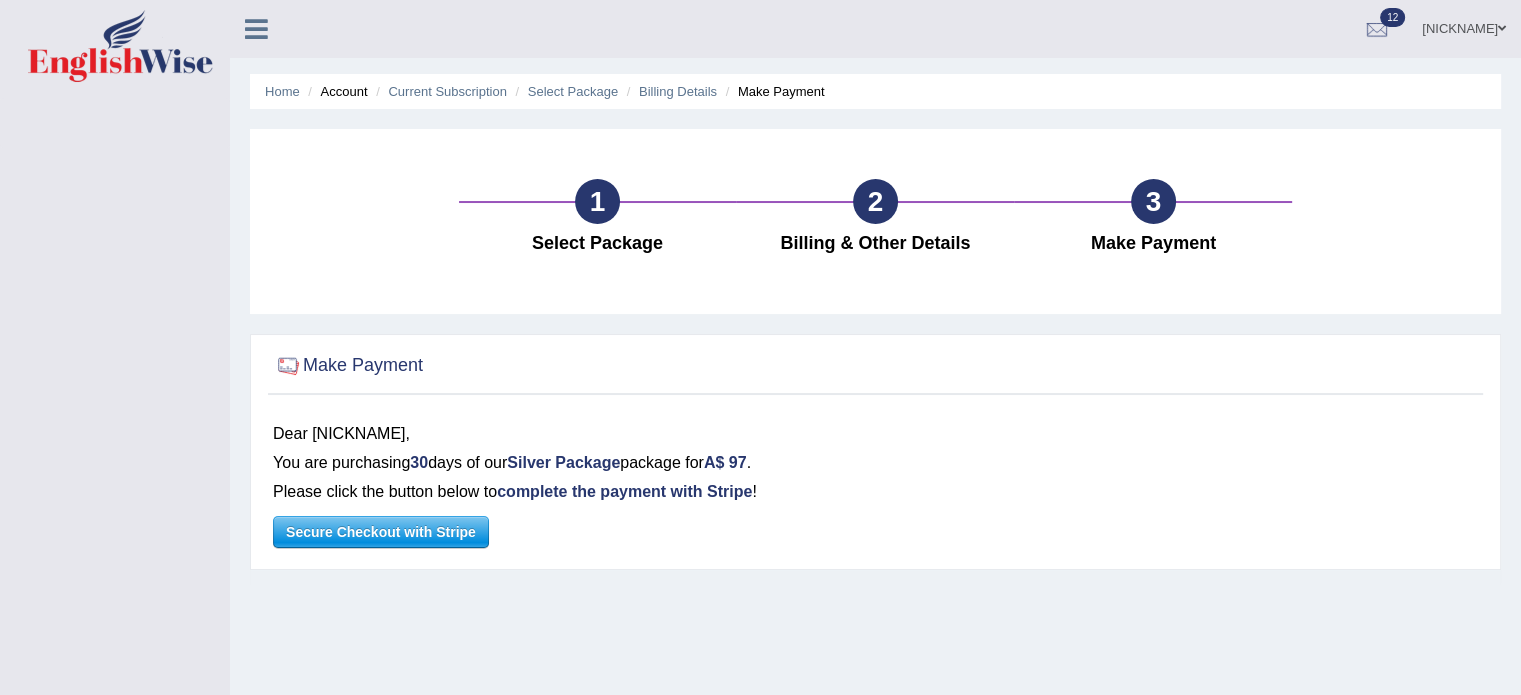 click on "Secure Checkout with Stripe" at bounding box center [381, 532] 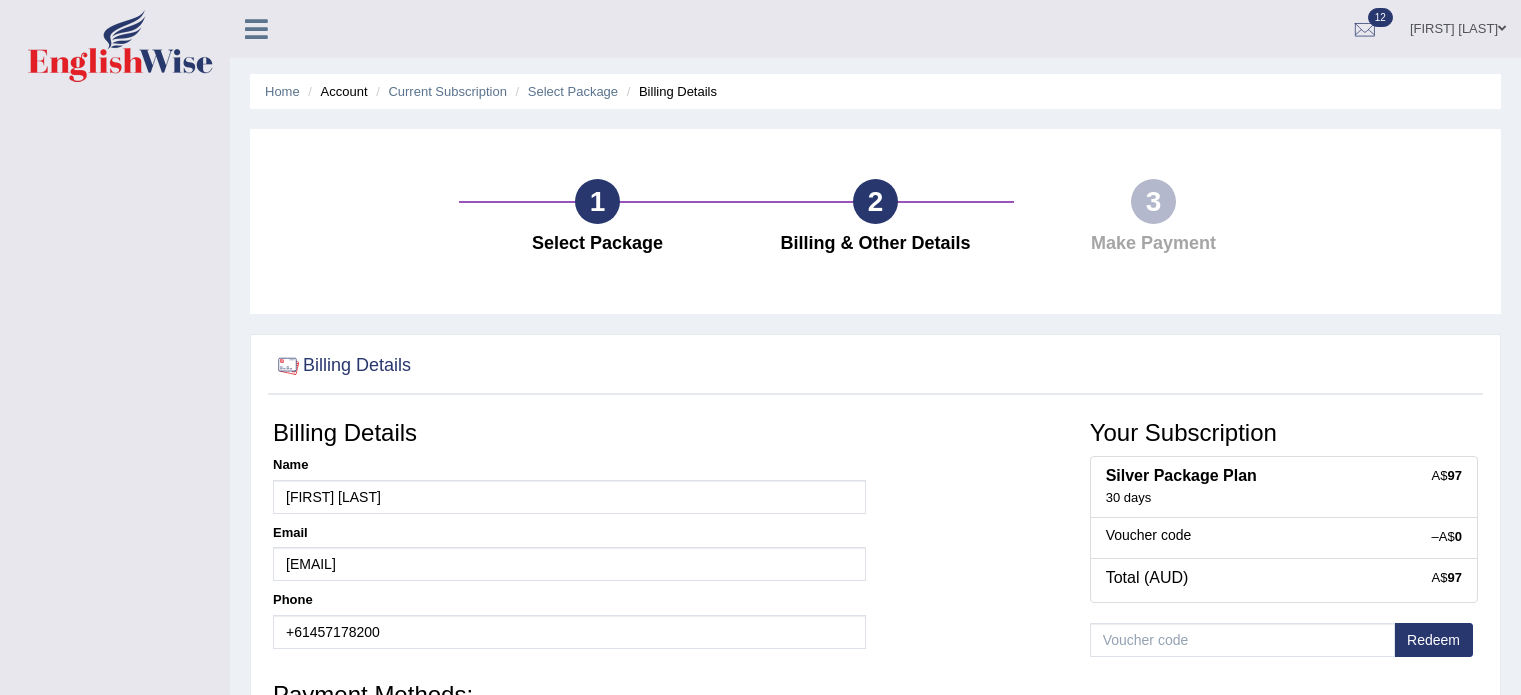 scroll, scrollTop: 320, scrollLeft: 0, axis: vertical 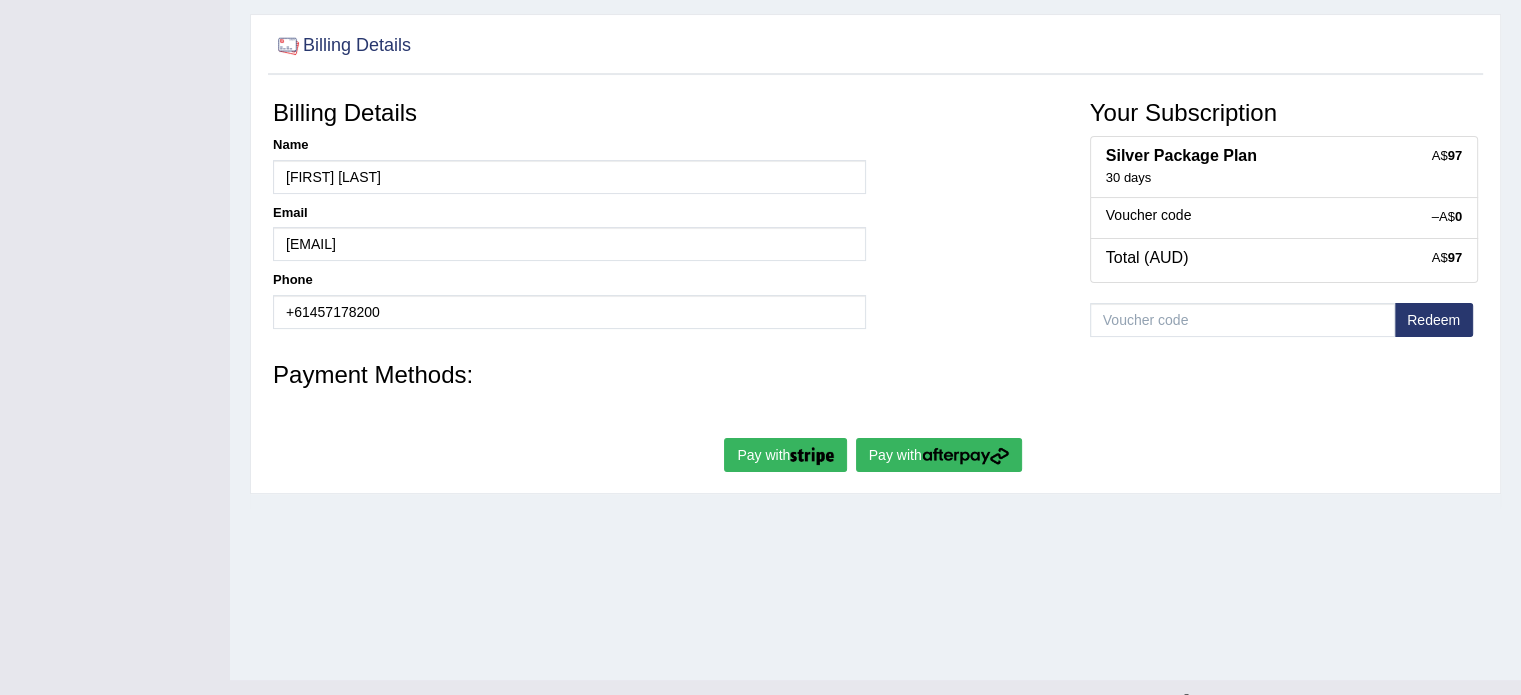 click at bounding box center [965, 456] 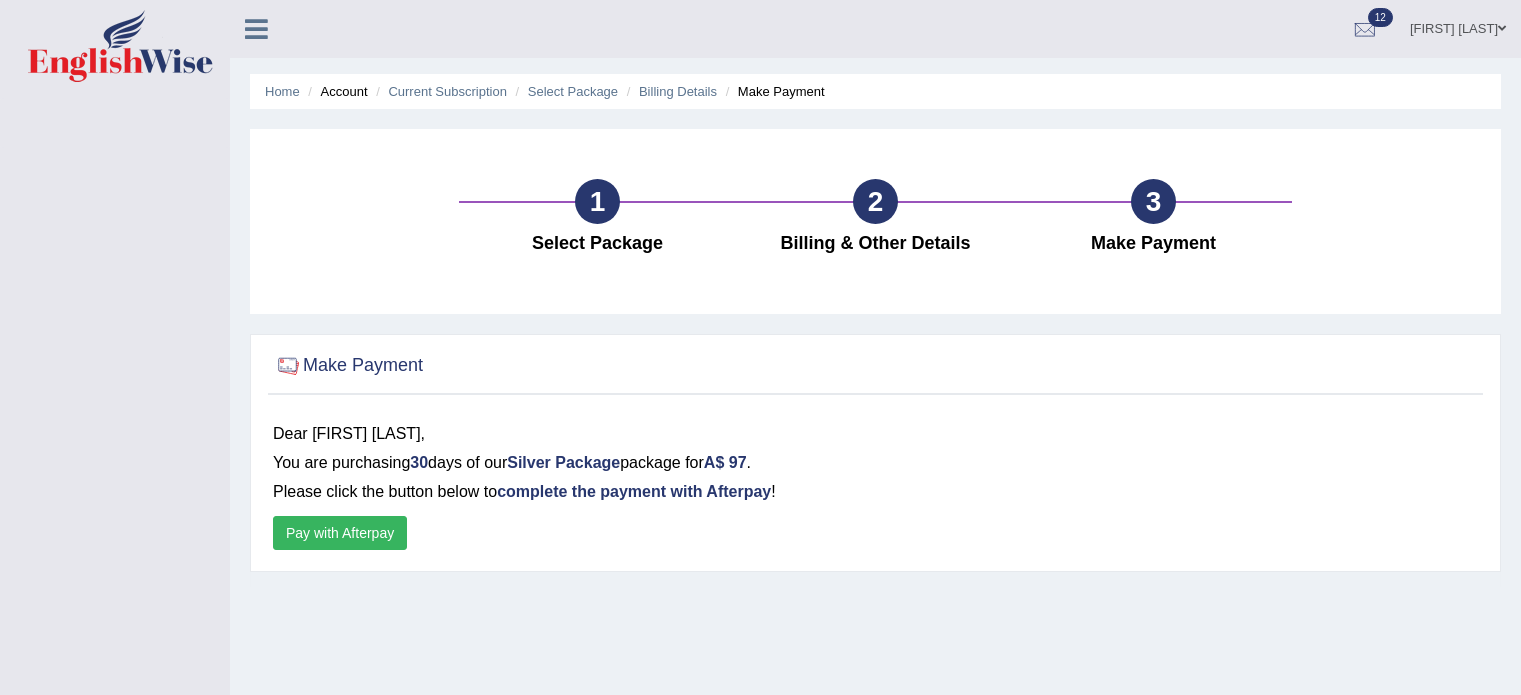 scroll, scrollTop: 0, scrollLeft: 0, axis: both 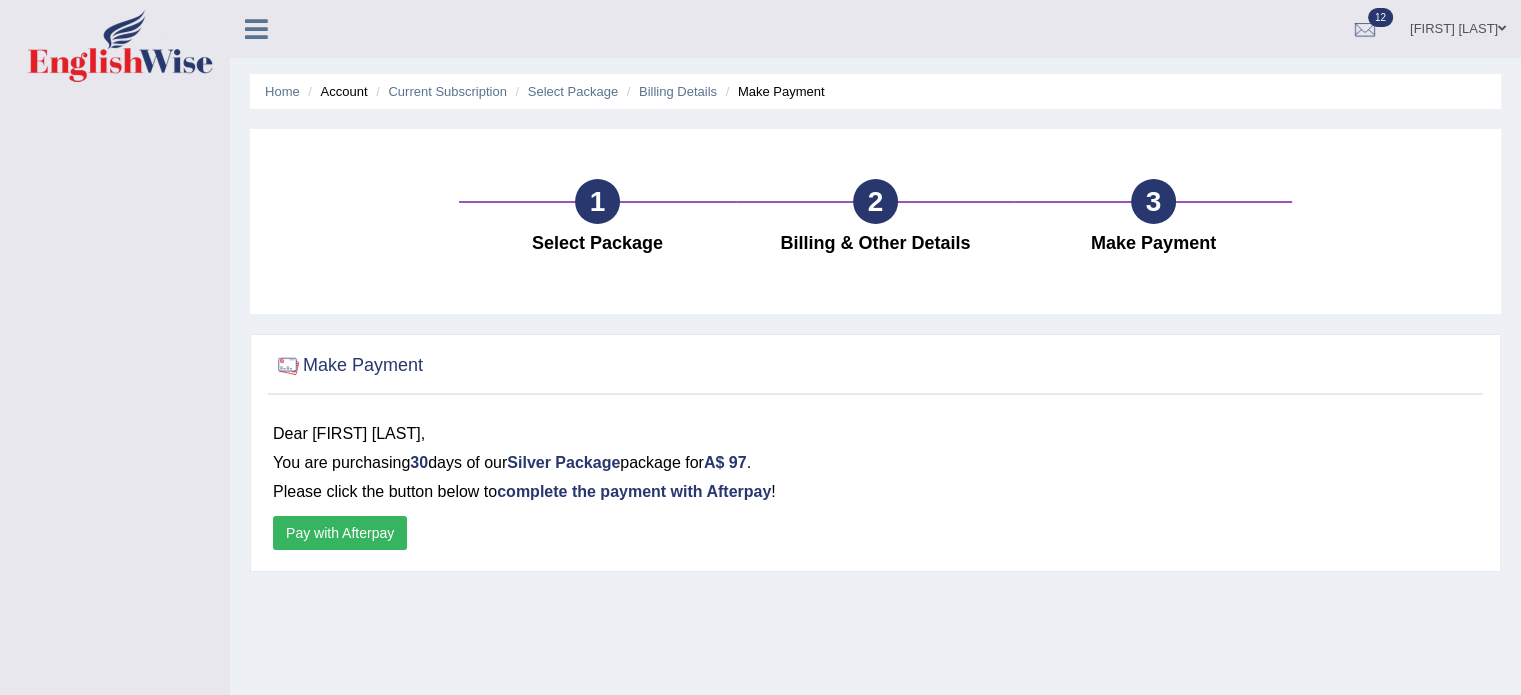 click on "Pay with Afterpay" at bounding box center [340, 533] 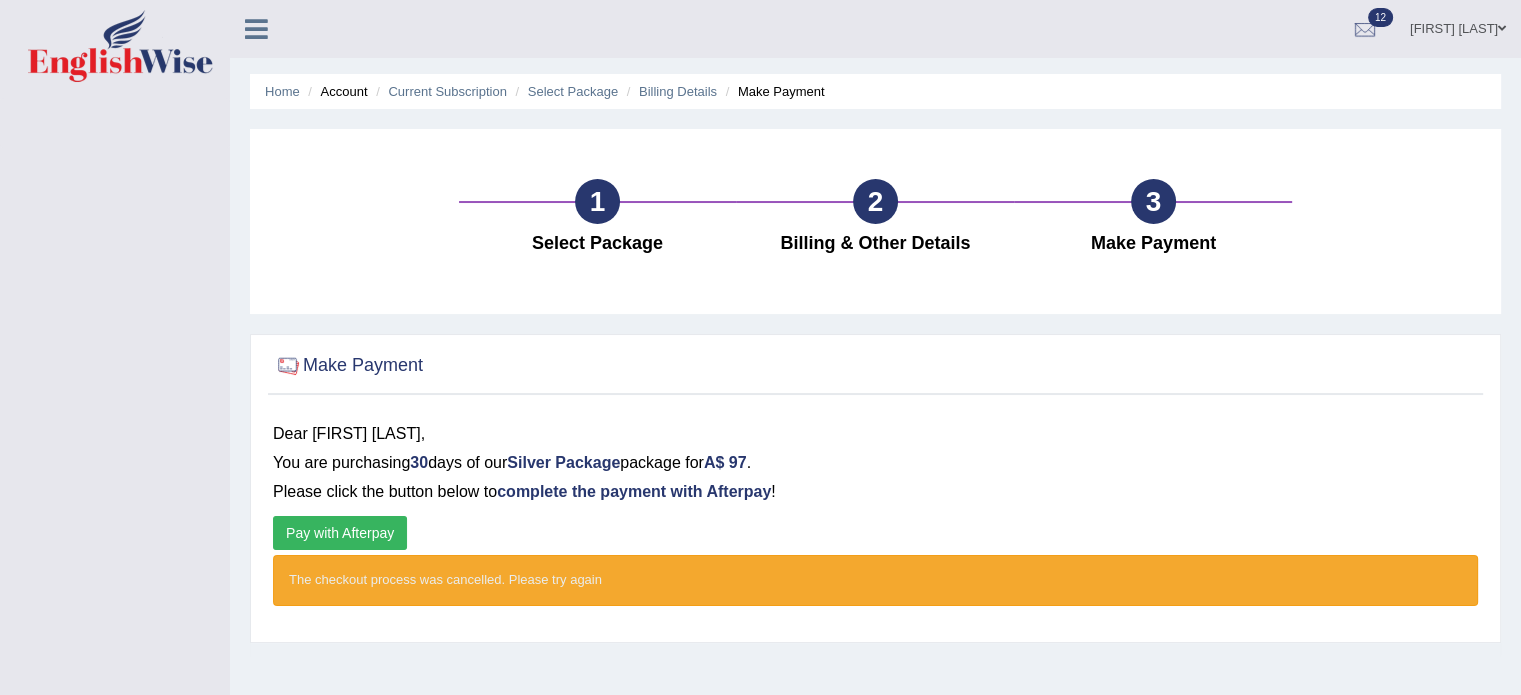 click on "Pay with Afterpay" at bounding box center [340, 533] 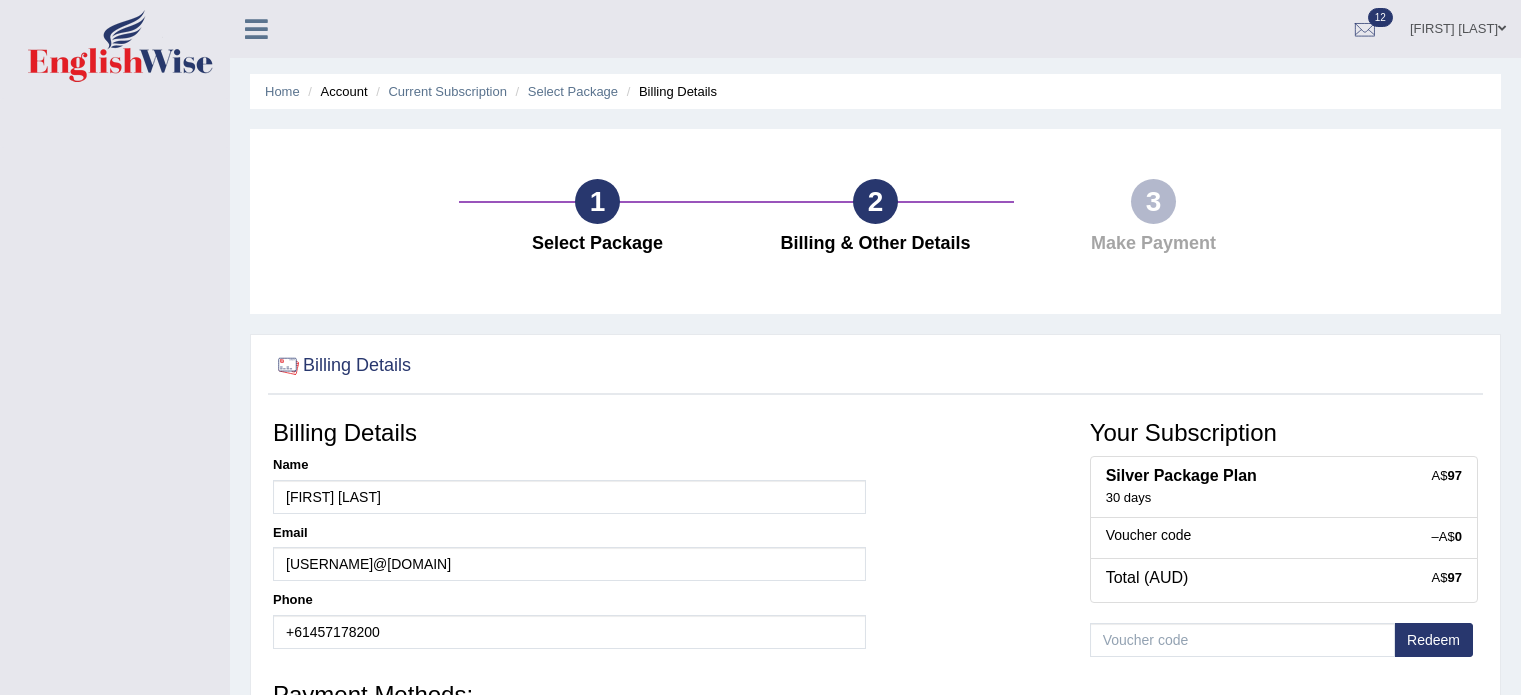 scroll, scrollTop: 320, scrollLeft: 0, axis: vertical 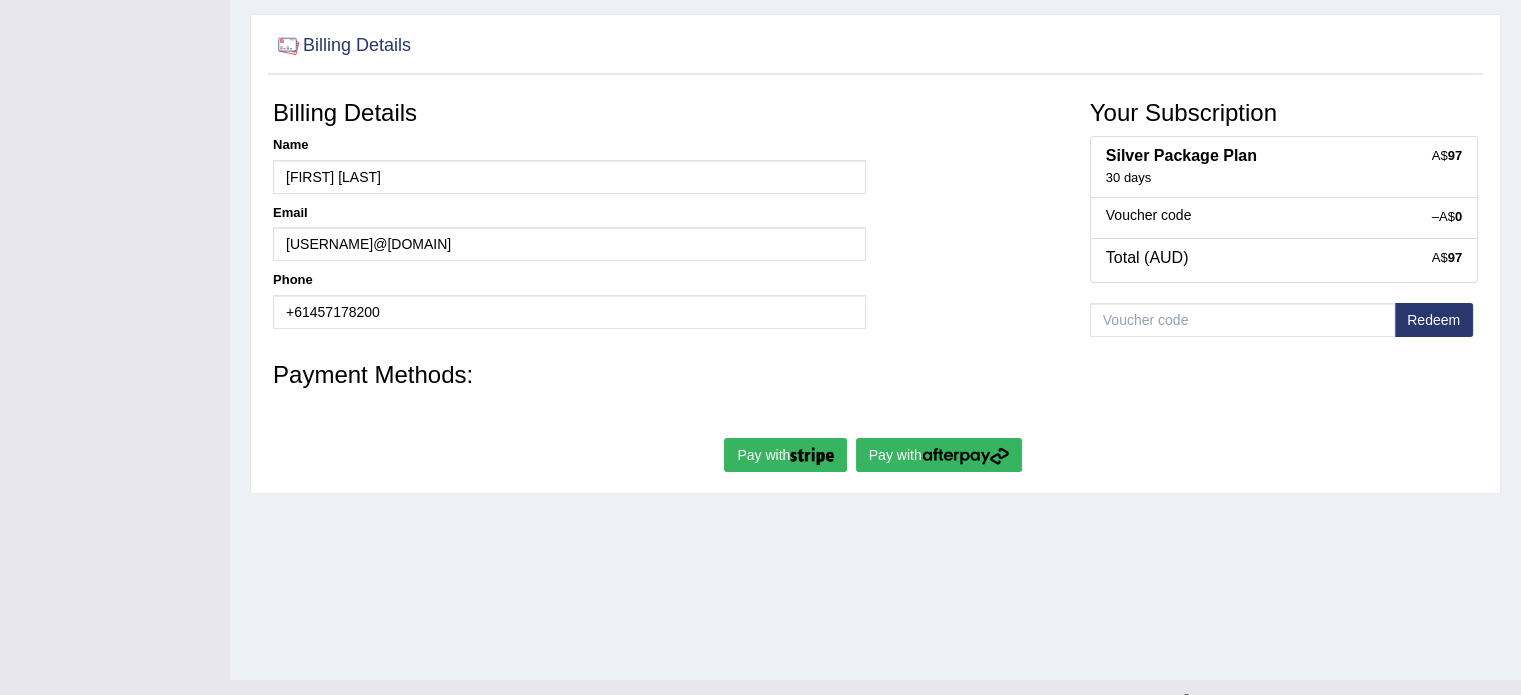 click at bounding box center [965, 456] 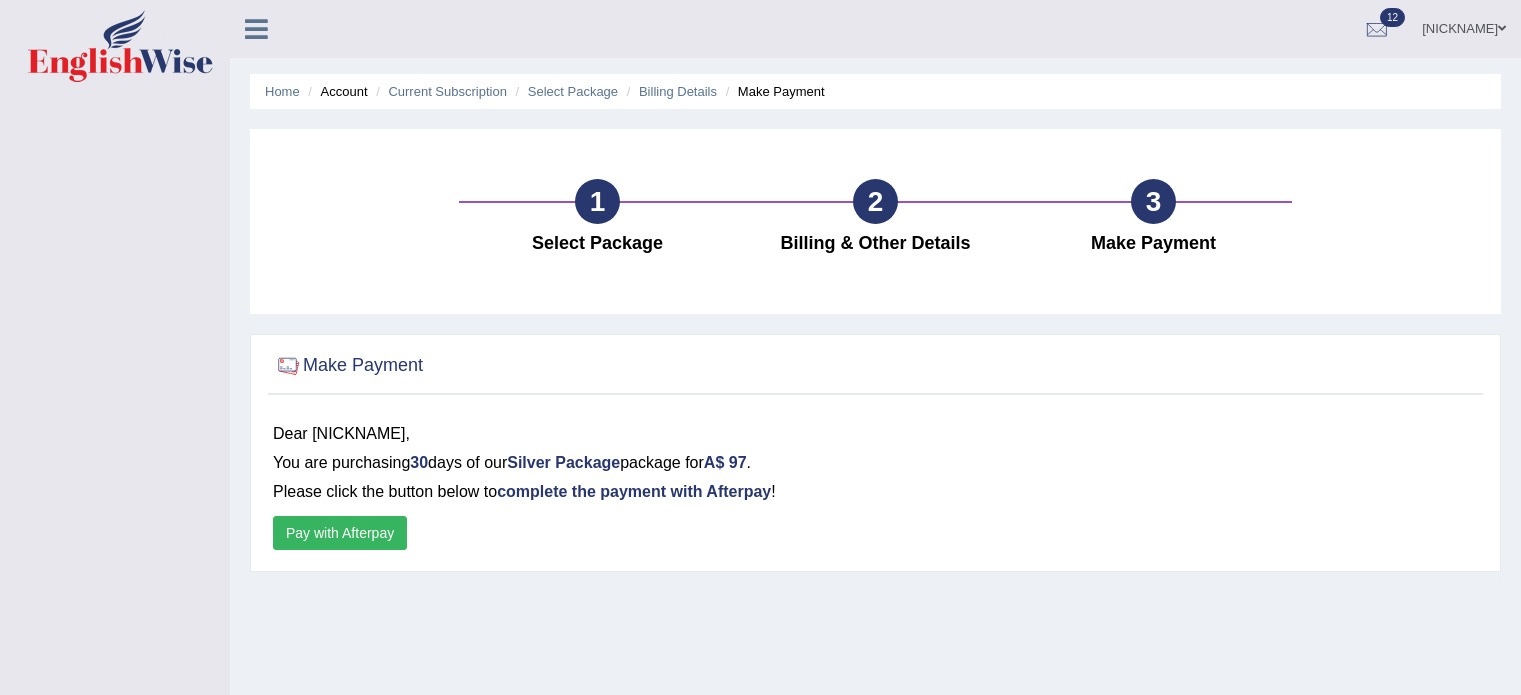 scroll, scrollTop: 0, scrollLeft: 0, axis: both 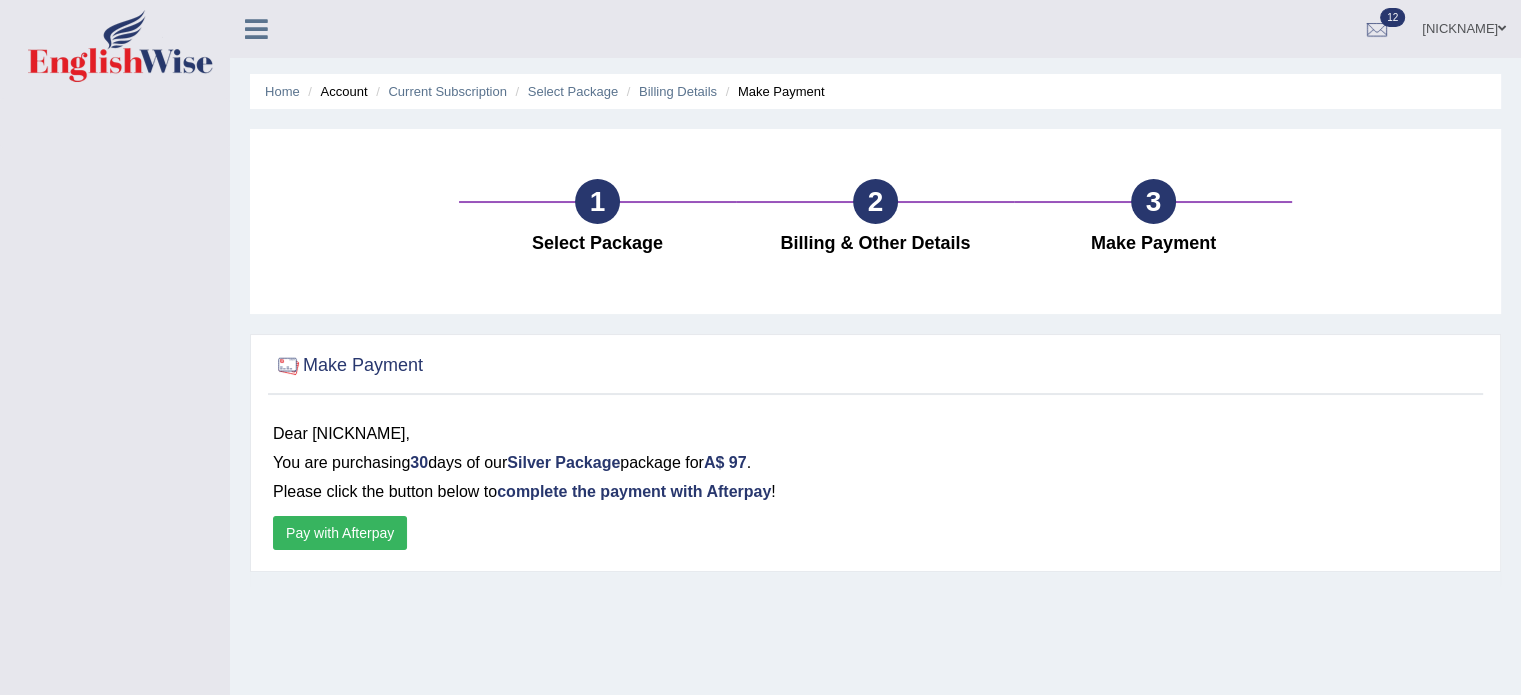 drag, startPoint x: 406, startPoint y: 523, endPoint x: 388, endPoint y: 530, distance: 19.313208 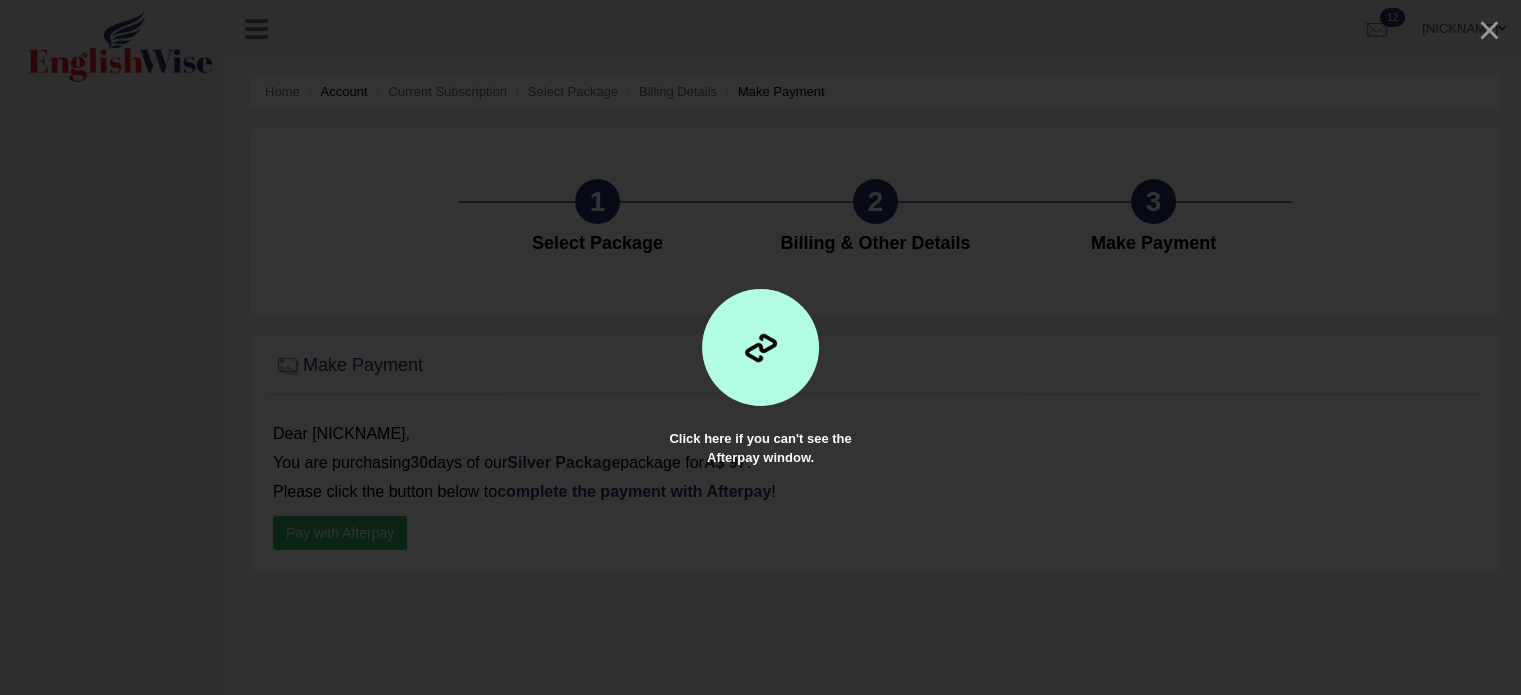 click at bounding box center [760, 347] 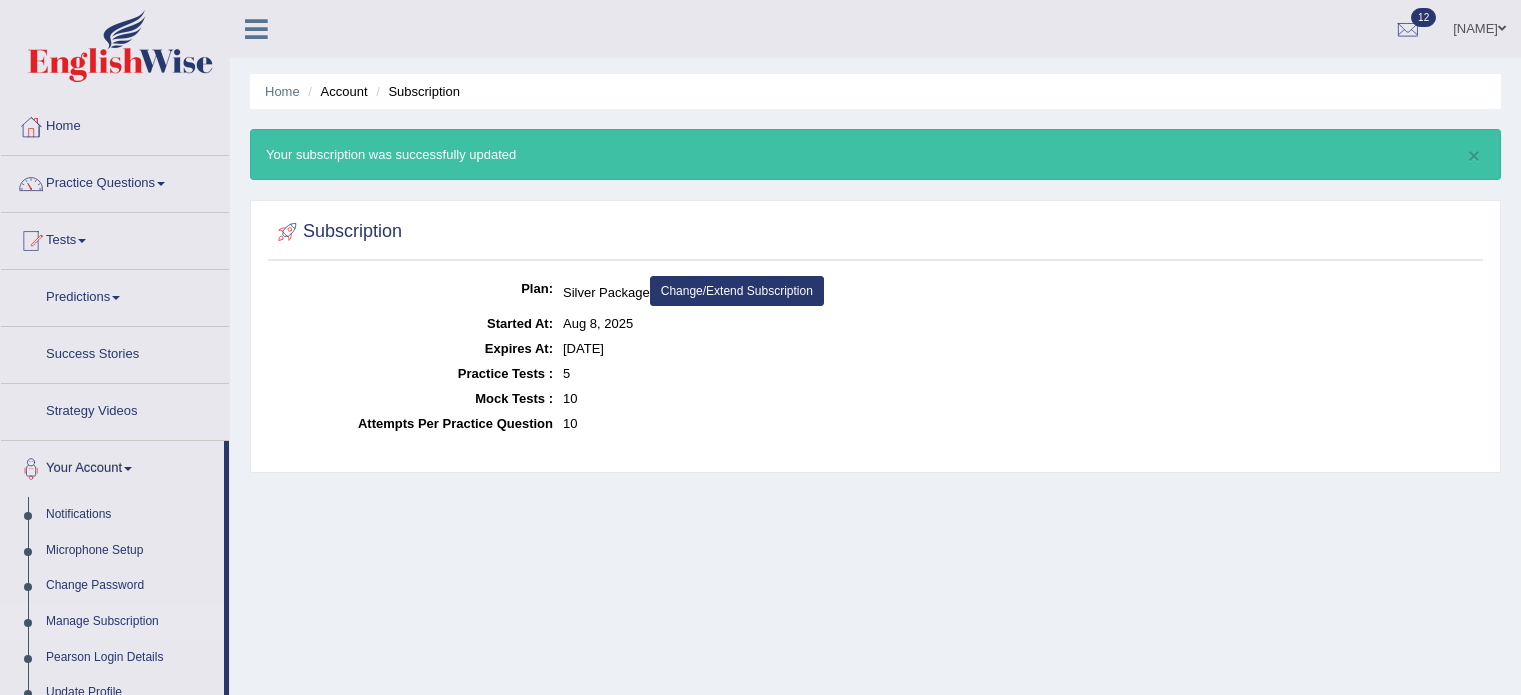 scroll, scrollTop: 0, scrollLeft: 0, axis: both 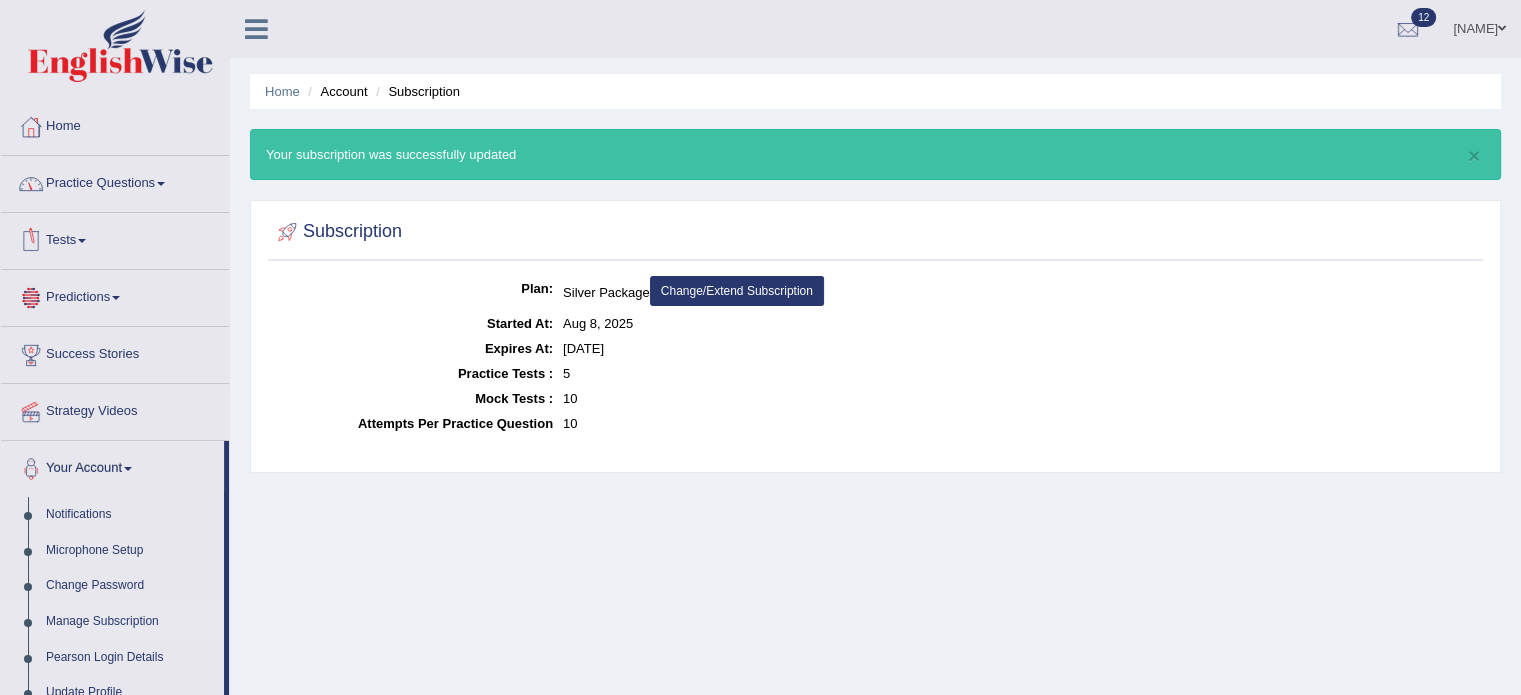 click on "Tests" at bounding box center [115, 238] 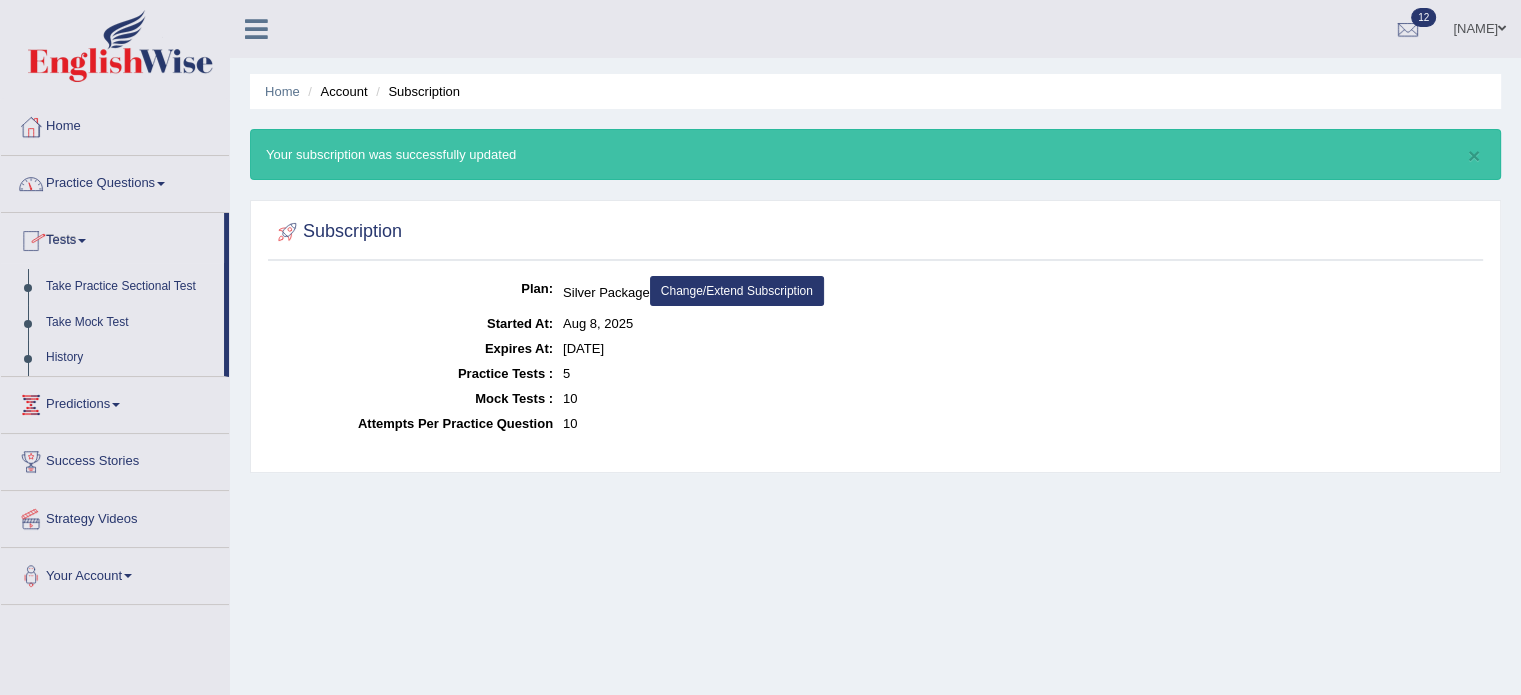 click on "Home" at bounding box center (115, 124) 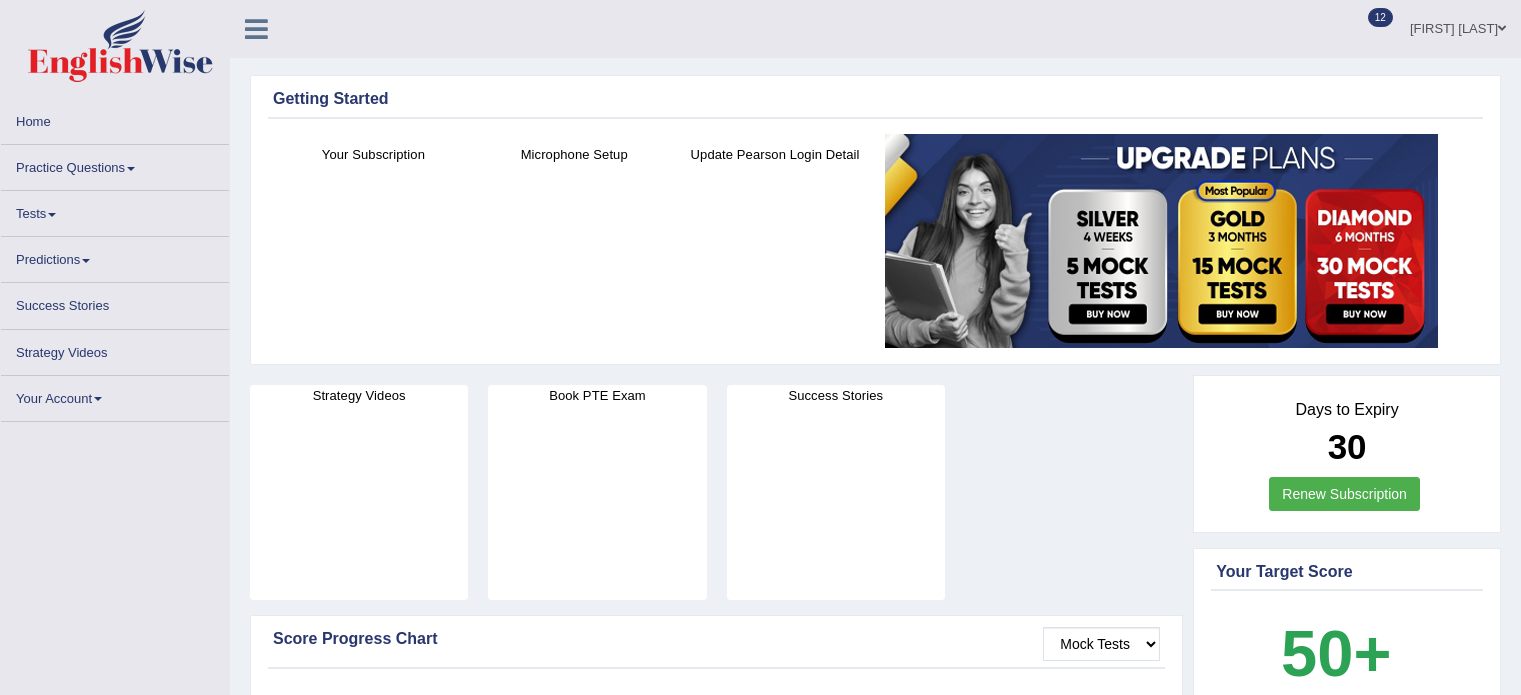 scroll, scrollTop: 0, scrollLeft: 0, axis: both 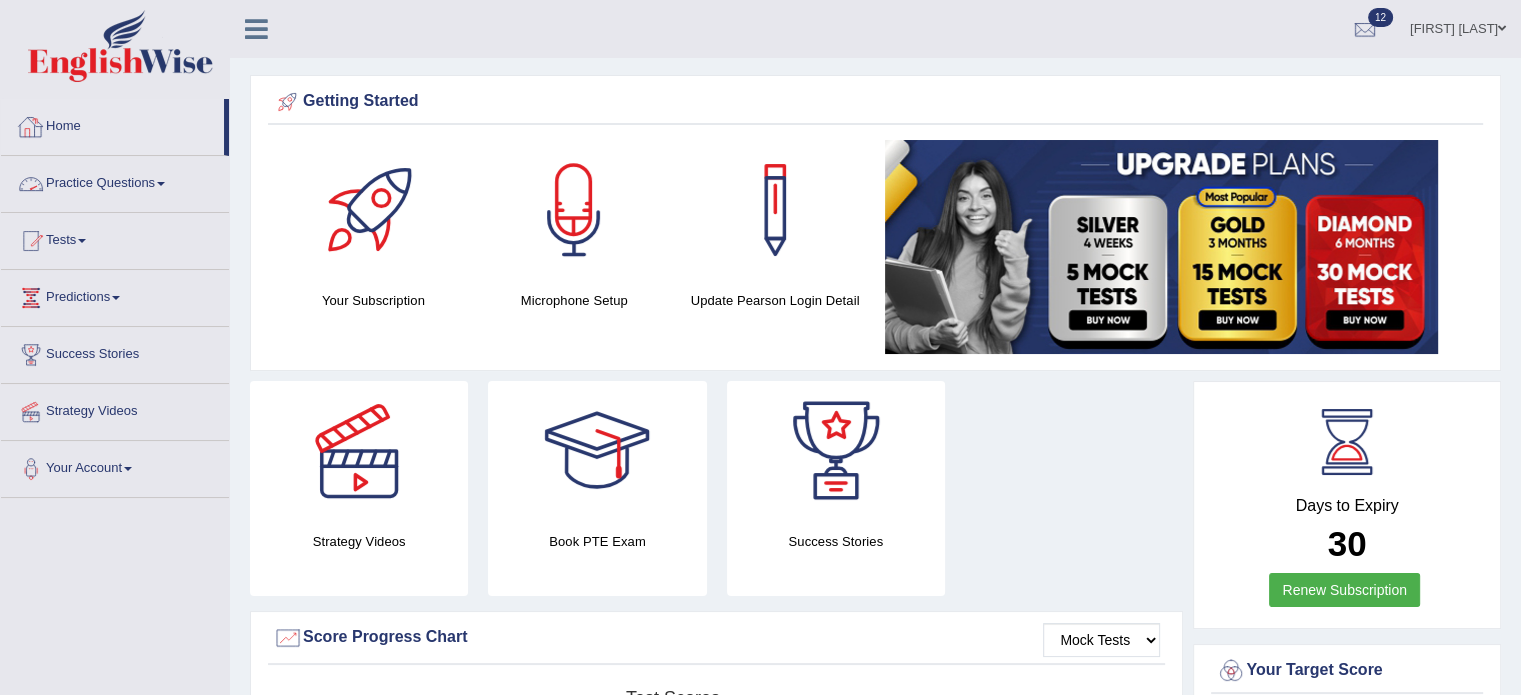 click on "Practice Questions" at bounding box center (115, 181) 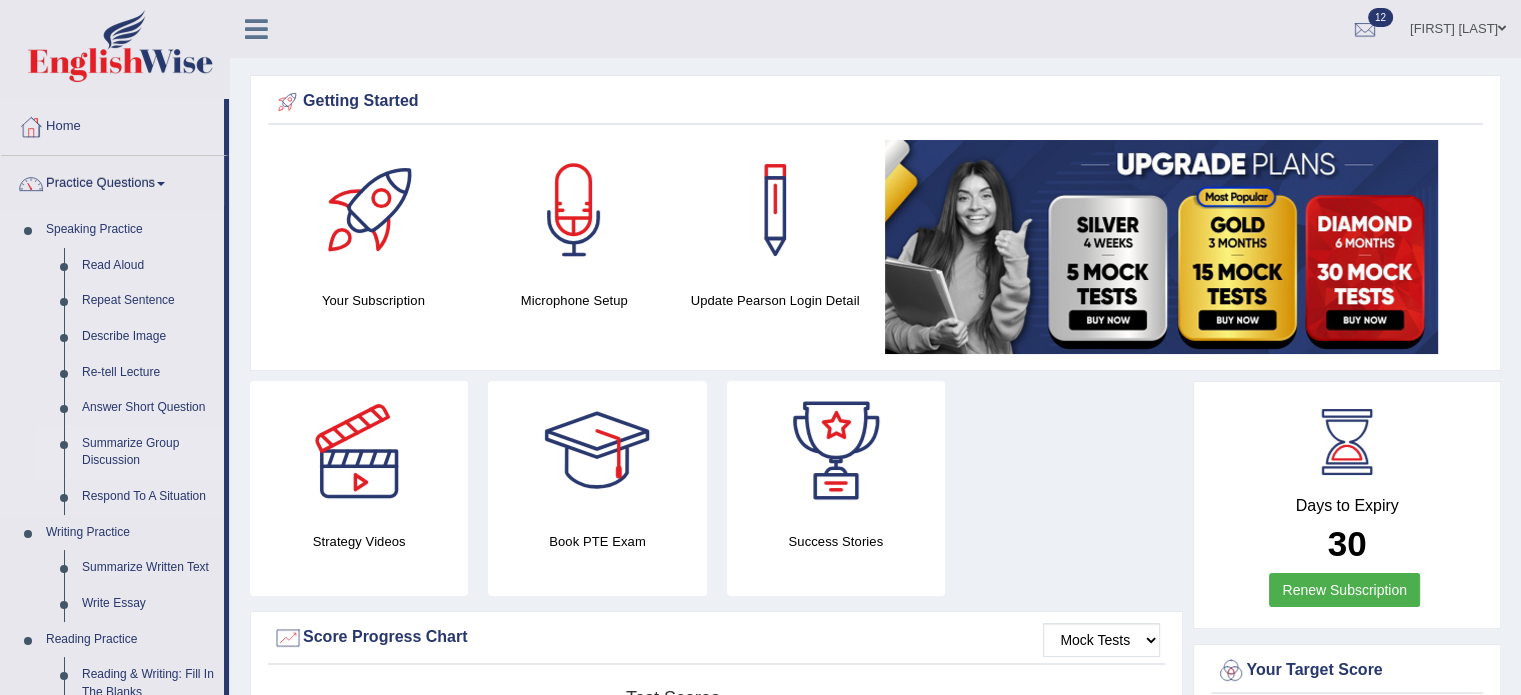 click on "Summarize Group Discussion" at bounding box center [148, 452] 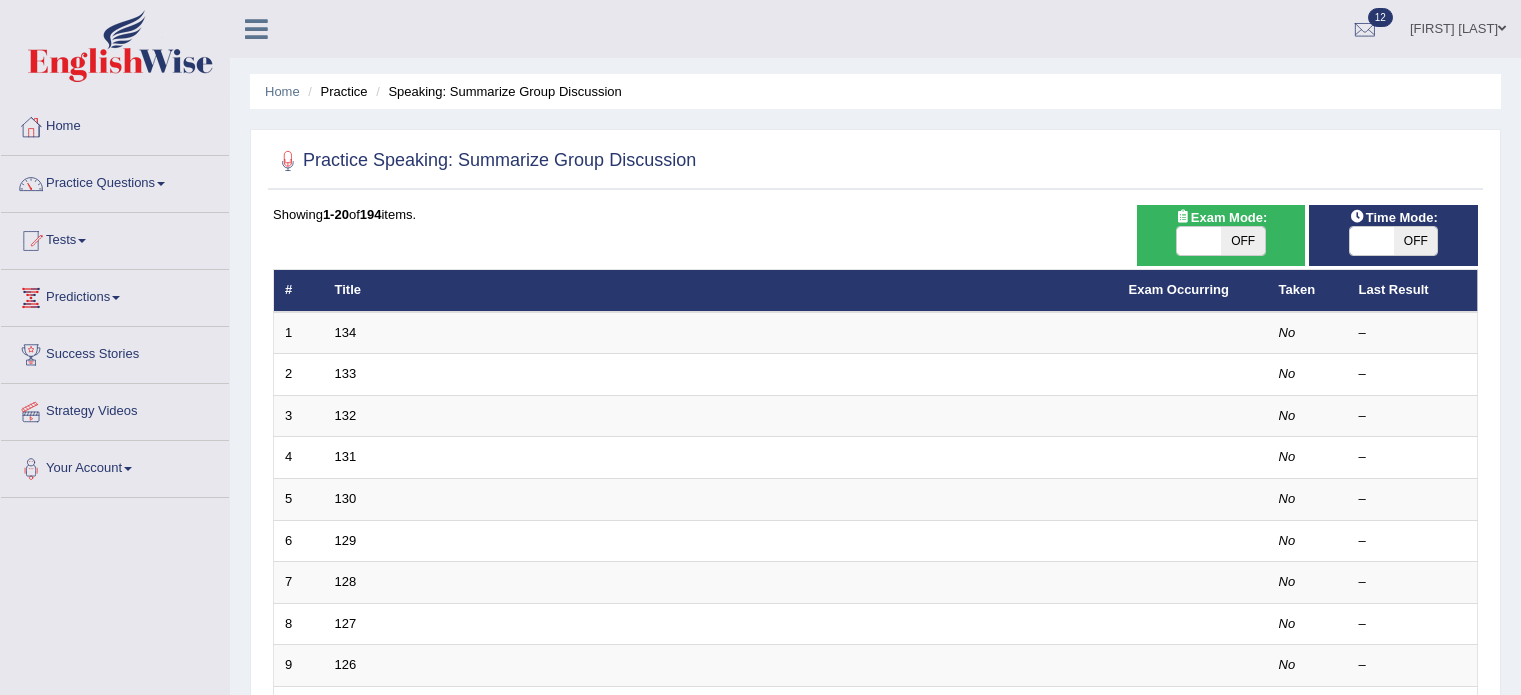 scroll, scrollTop: 0, scrollLeft: 0, axis: both 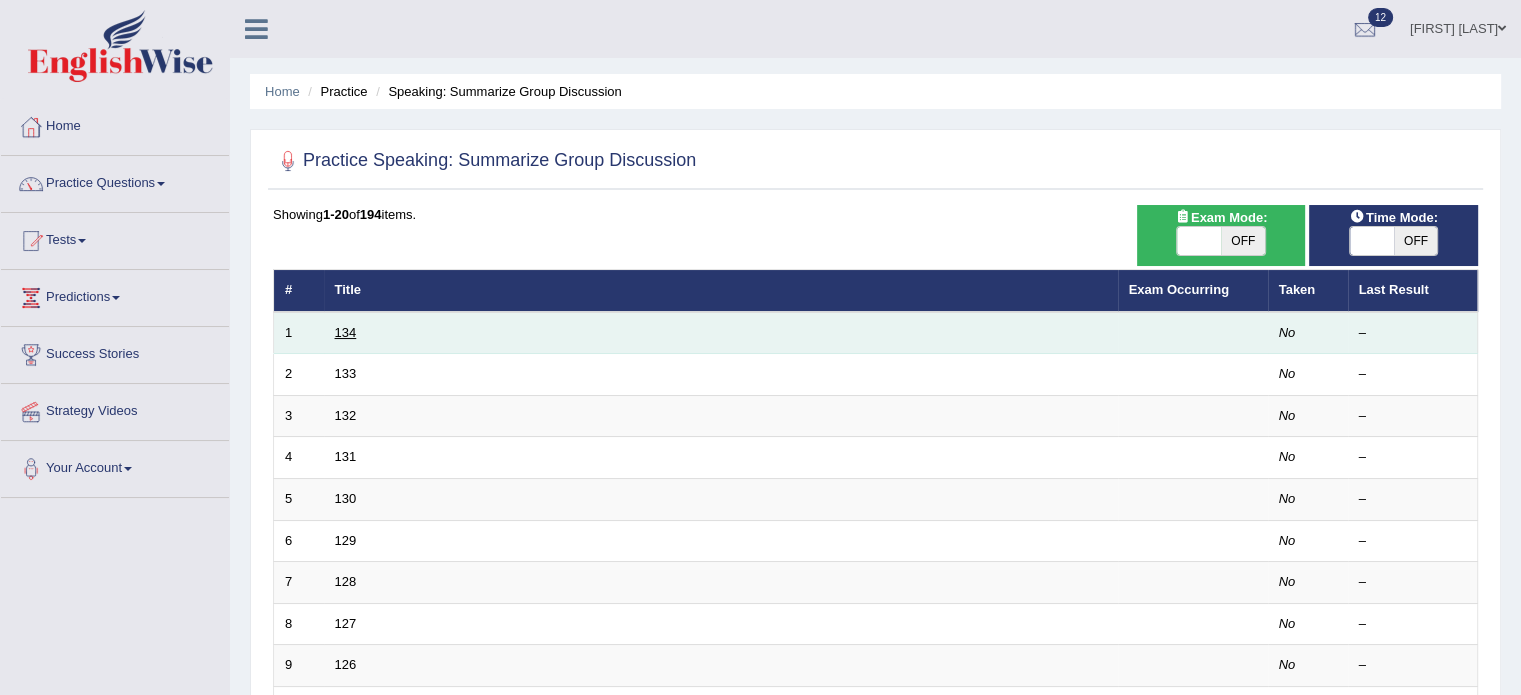 click on "134" at bounding box center (346, 332) 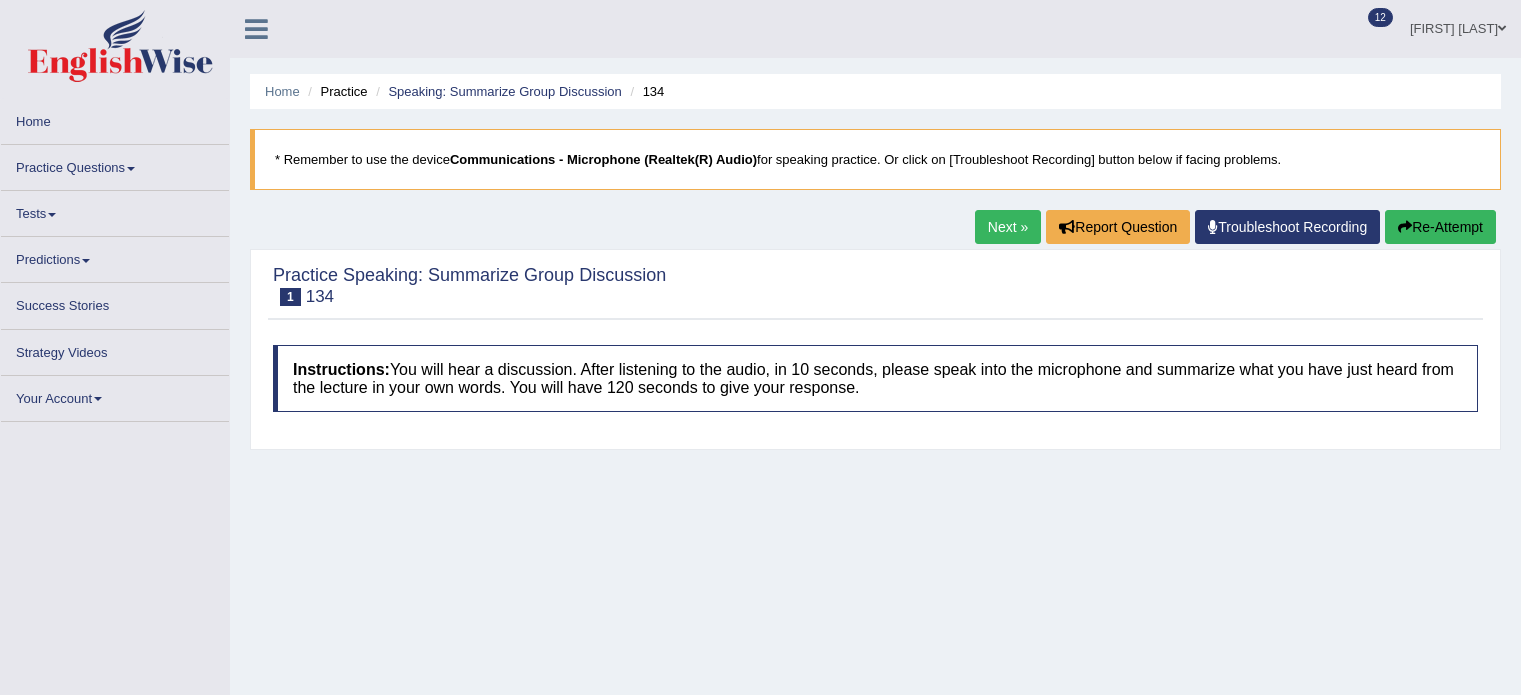 scroll, scrollTop: 0, scrollLeft: 0, axis: both 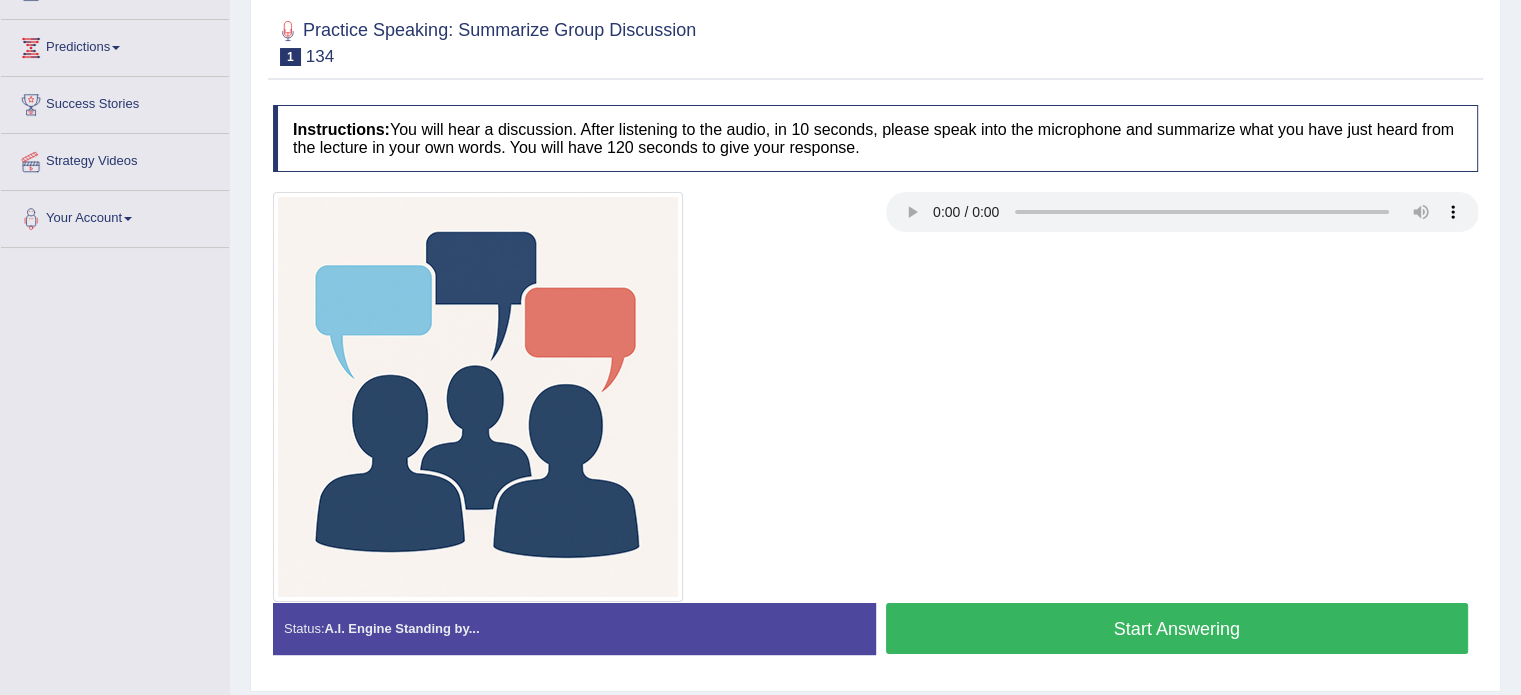 click on "Start Answering" at bounding box center [1177, 628] 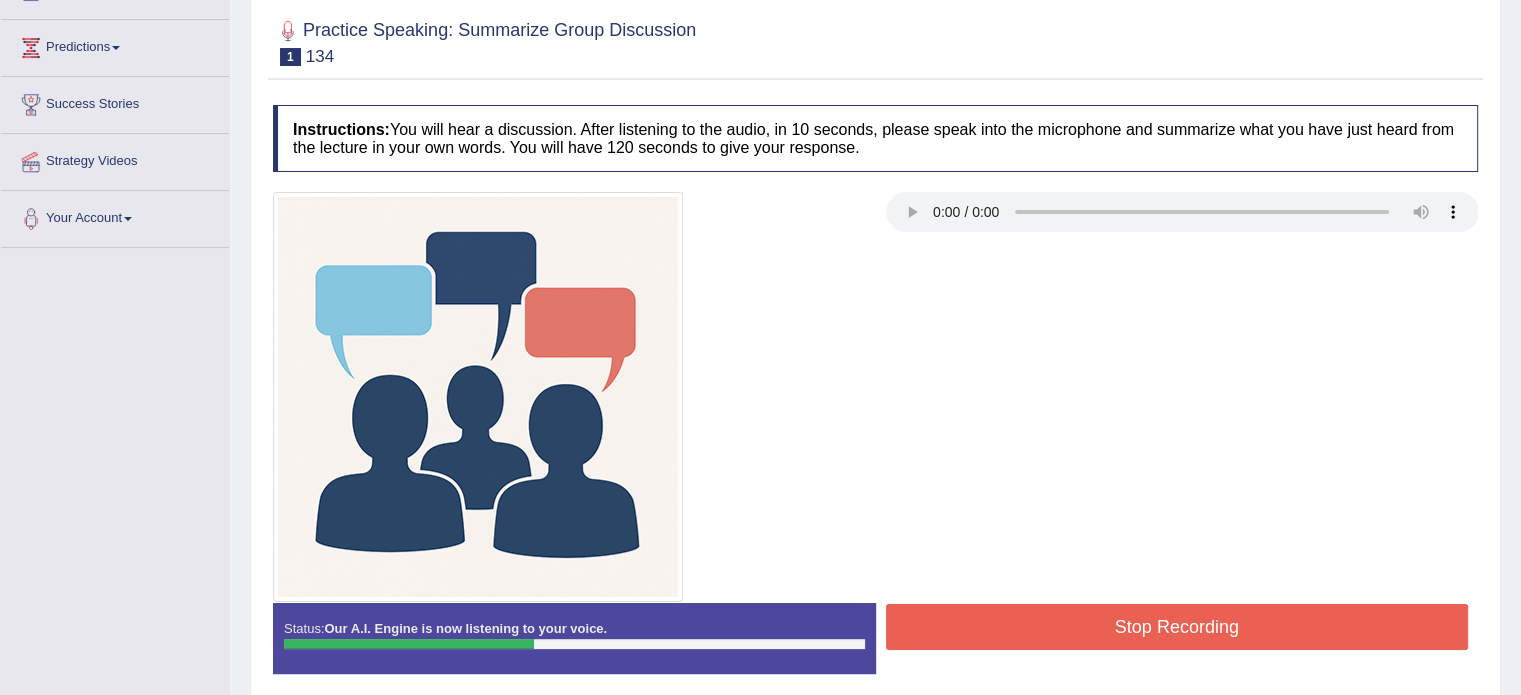 click on "Stop Recording" at bounding box center [1177, 627] 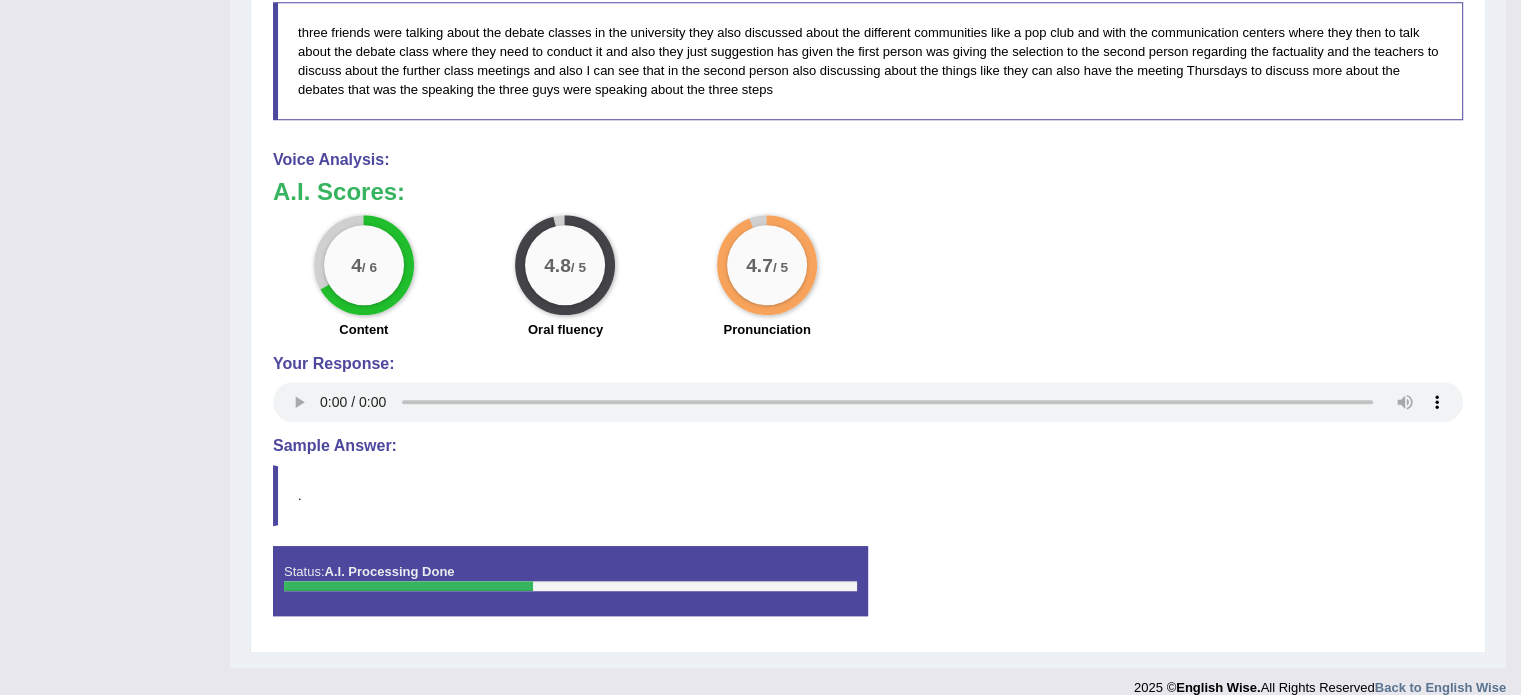 scroll, scrollTop: 1214, scrollLeft: 0, axis: vertical 